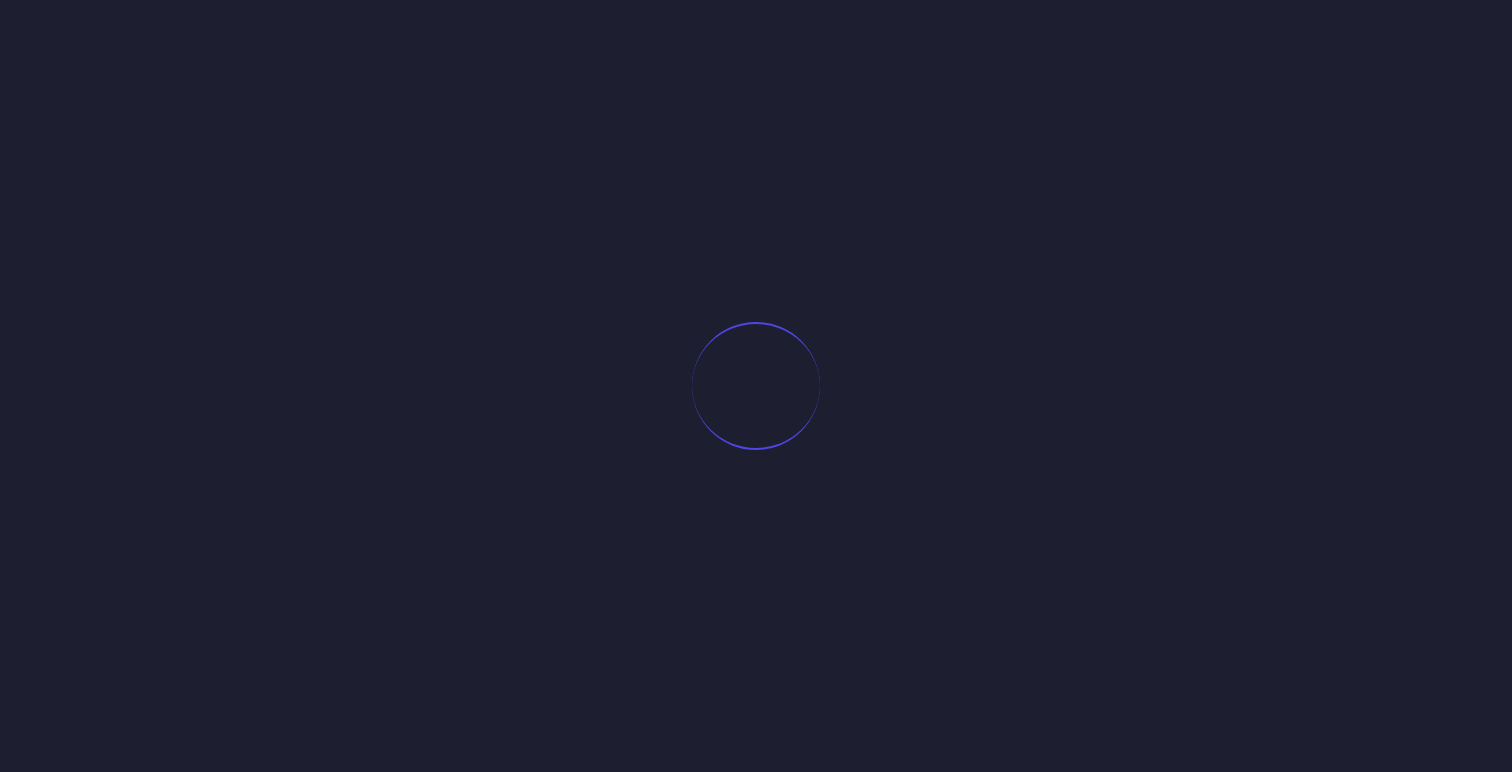 scroll, scrollTop: 0, scrollLeft: 0, axis: both 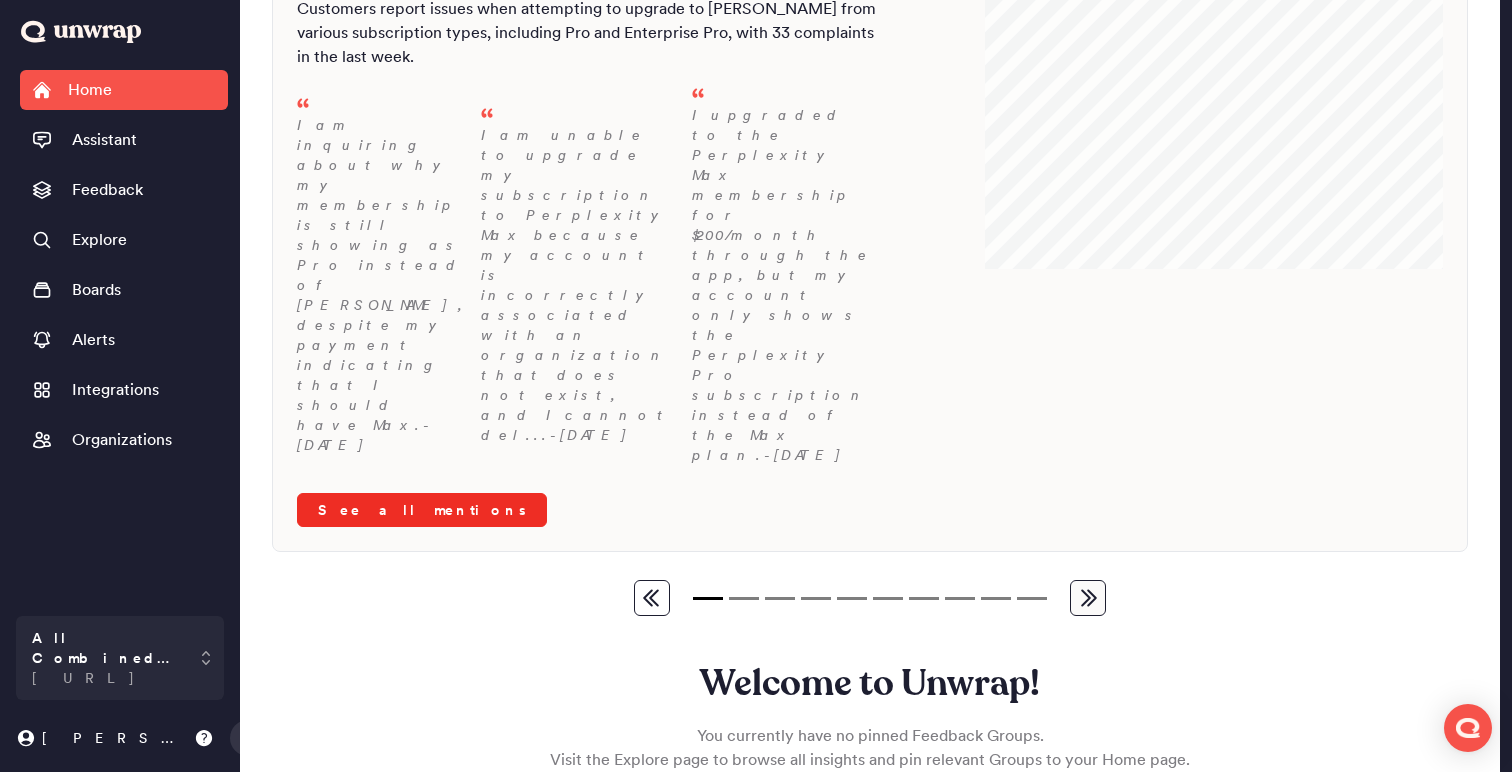 click on "See all mentions" at bounding box center [422, 510] 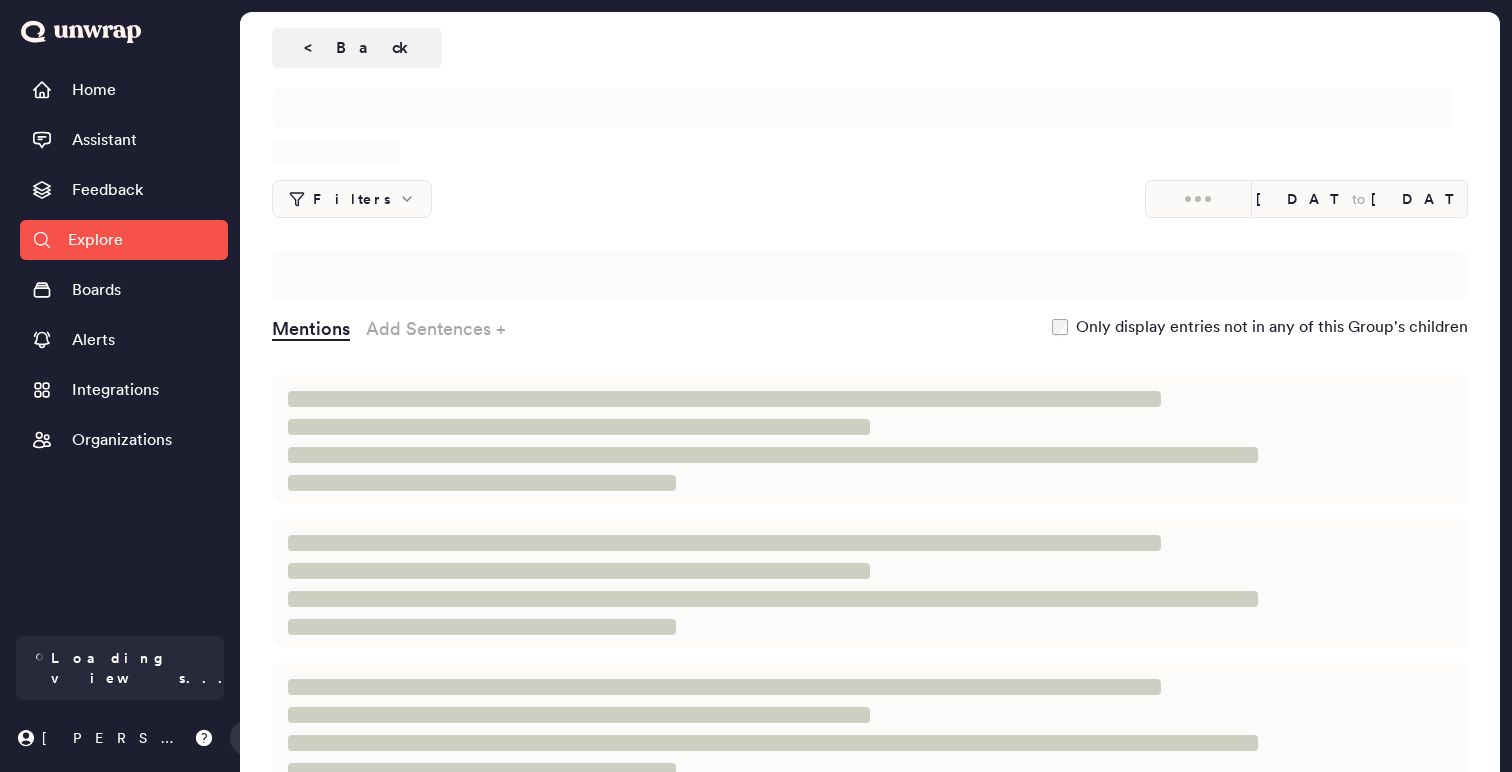 scroll, scrollTop: 0, scrollLeft: 0, axis: both 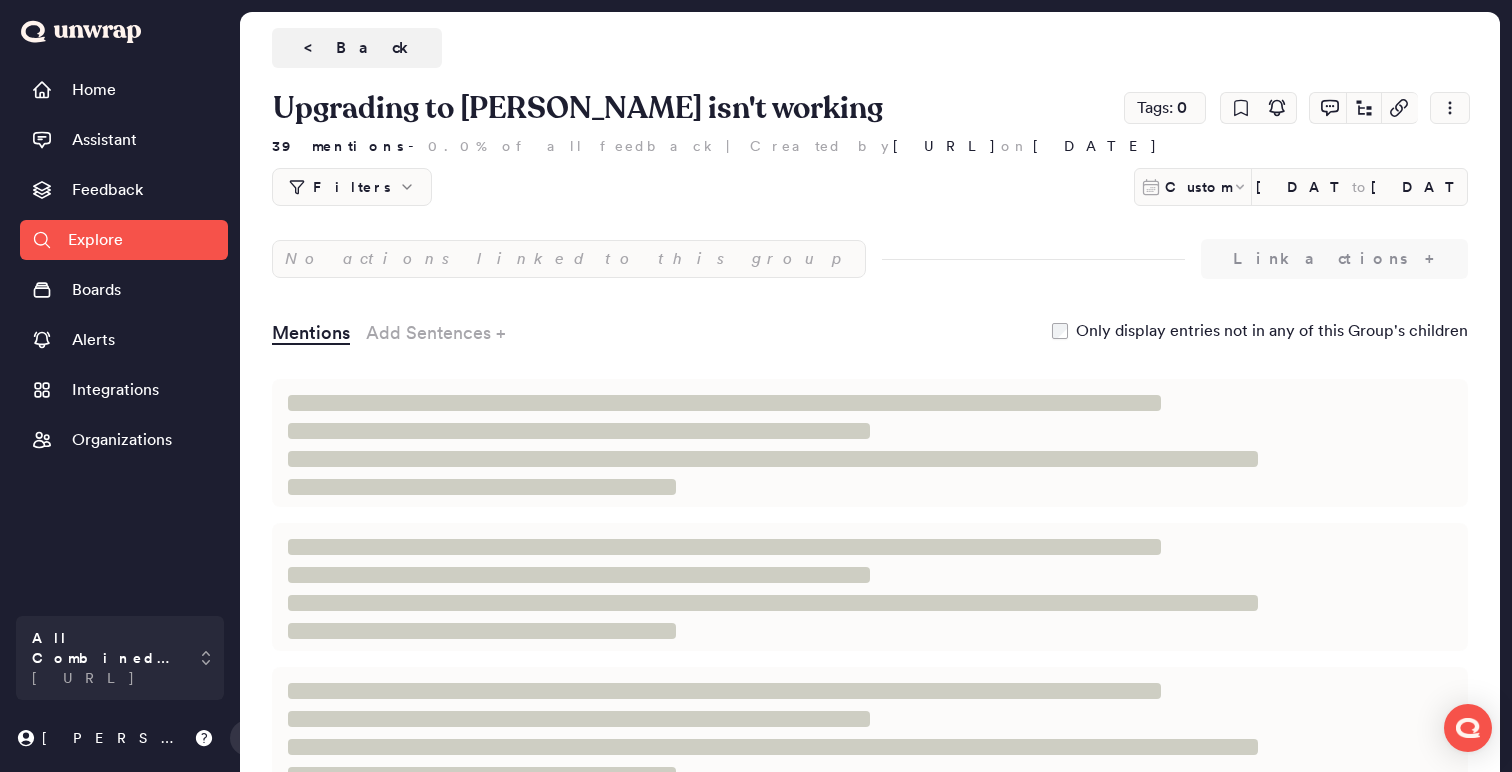 type 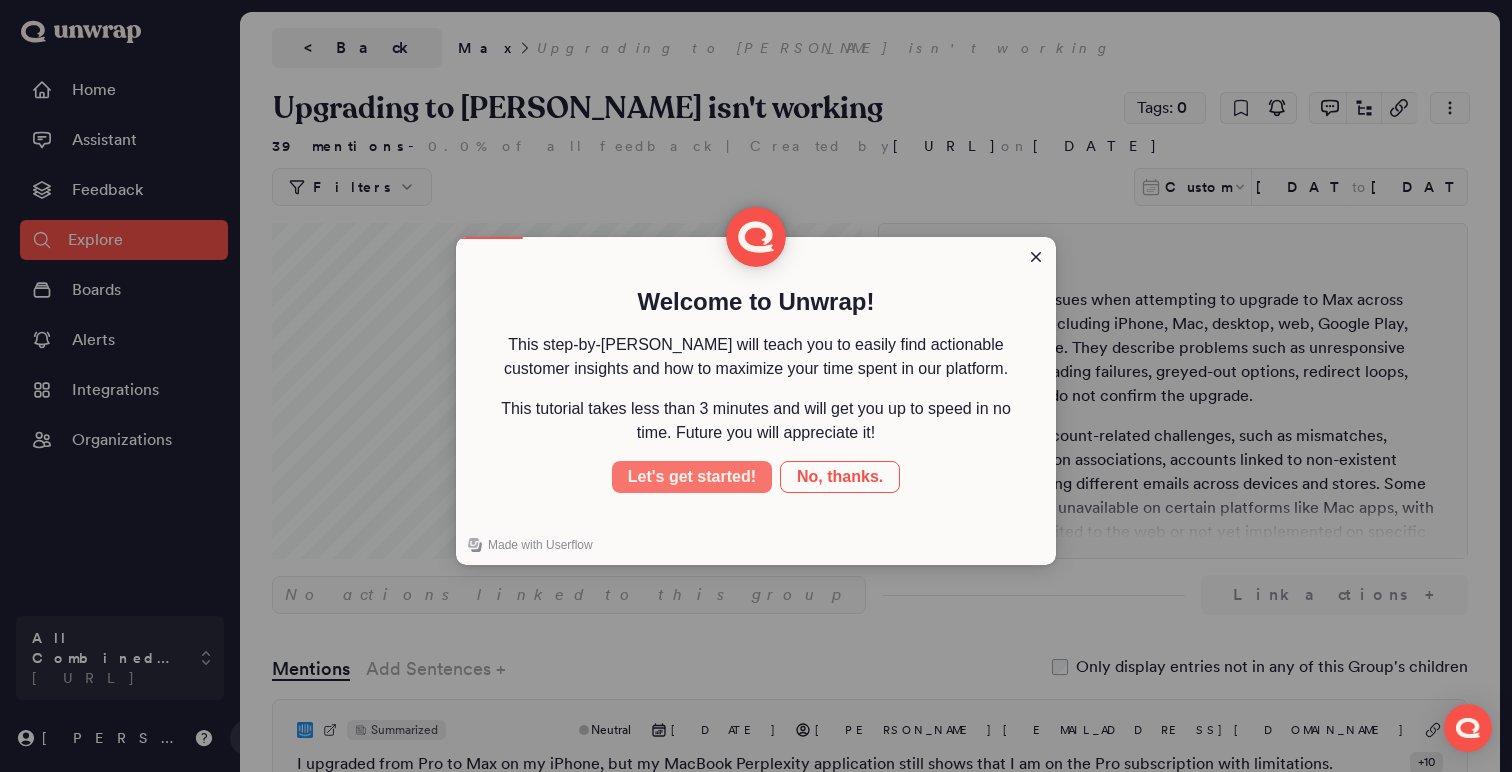 click on "Let's get started!" at bounding box center (692, 477) 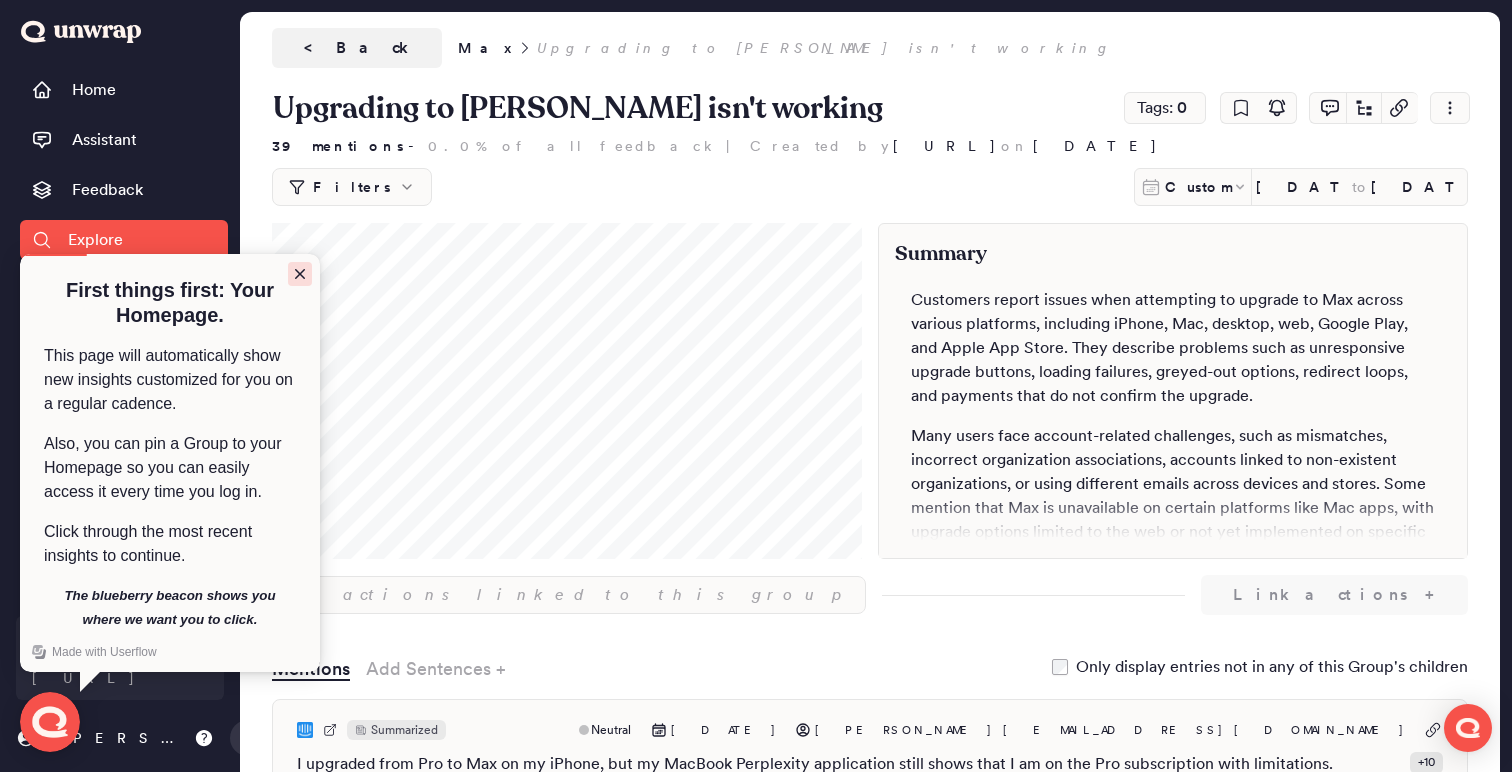 click 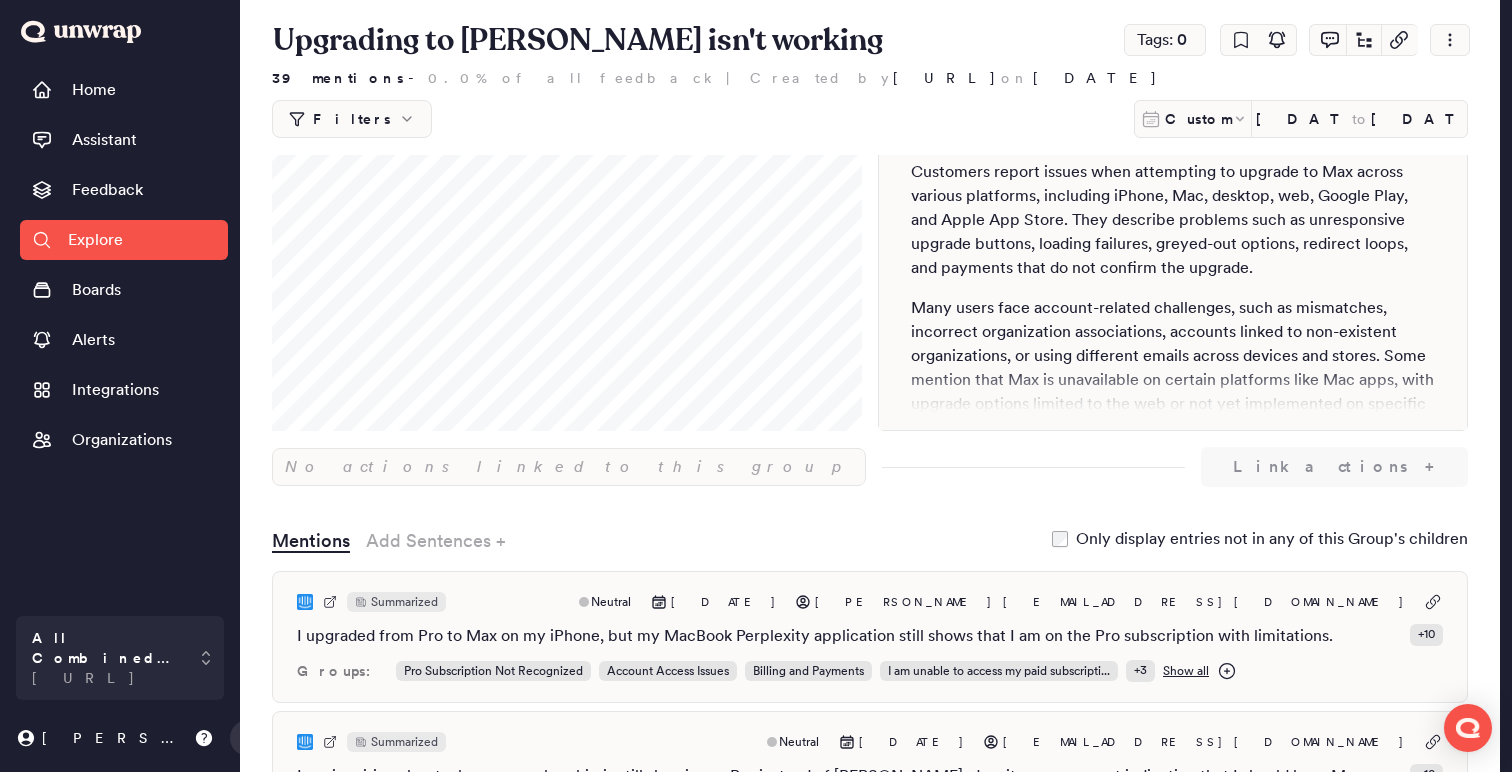 scroll, scrollTop: 0, scrollLeft: 0, axis: both 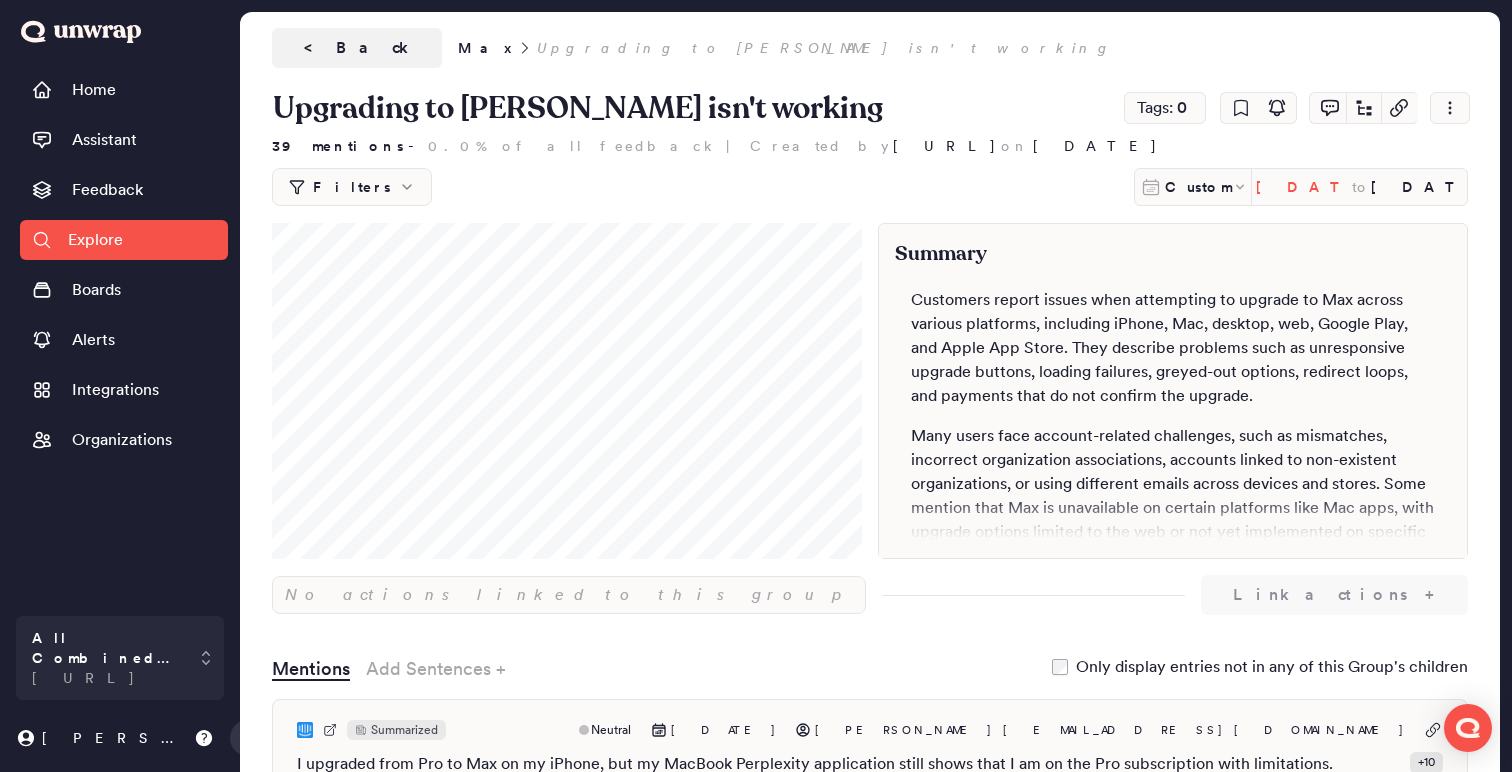 click on "[DATE]" at bounding box center [1304, 187] 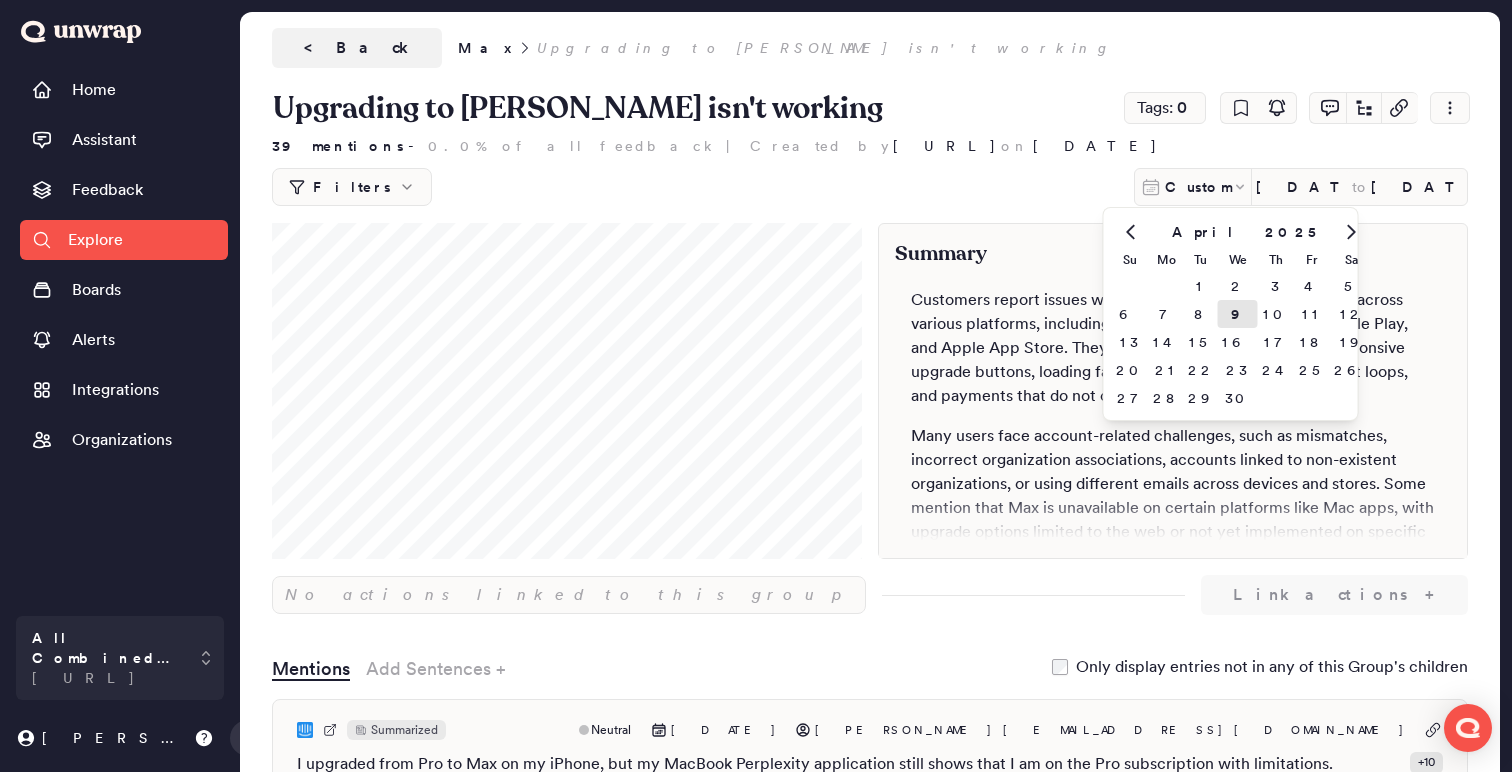click 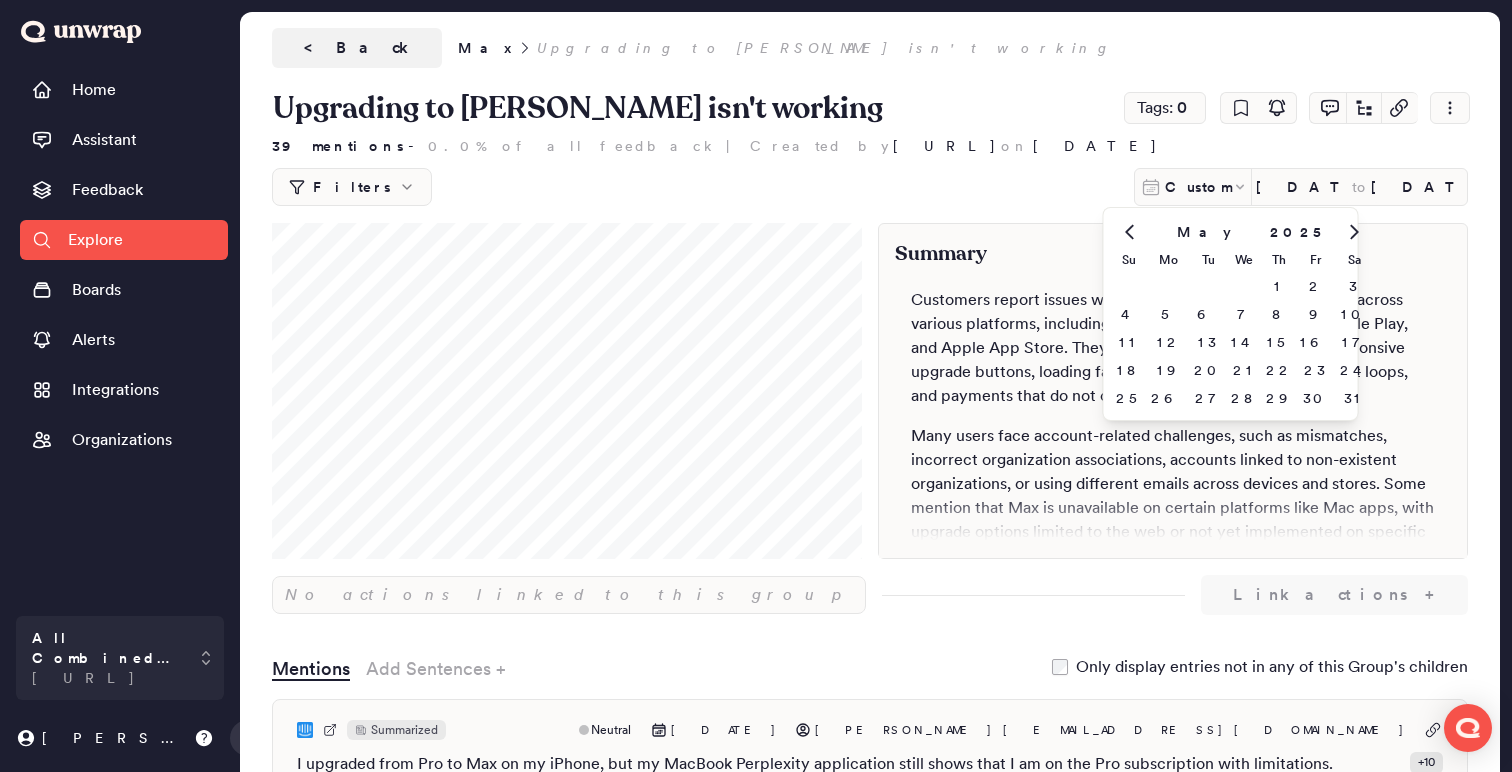 click 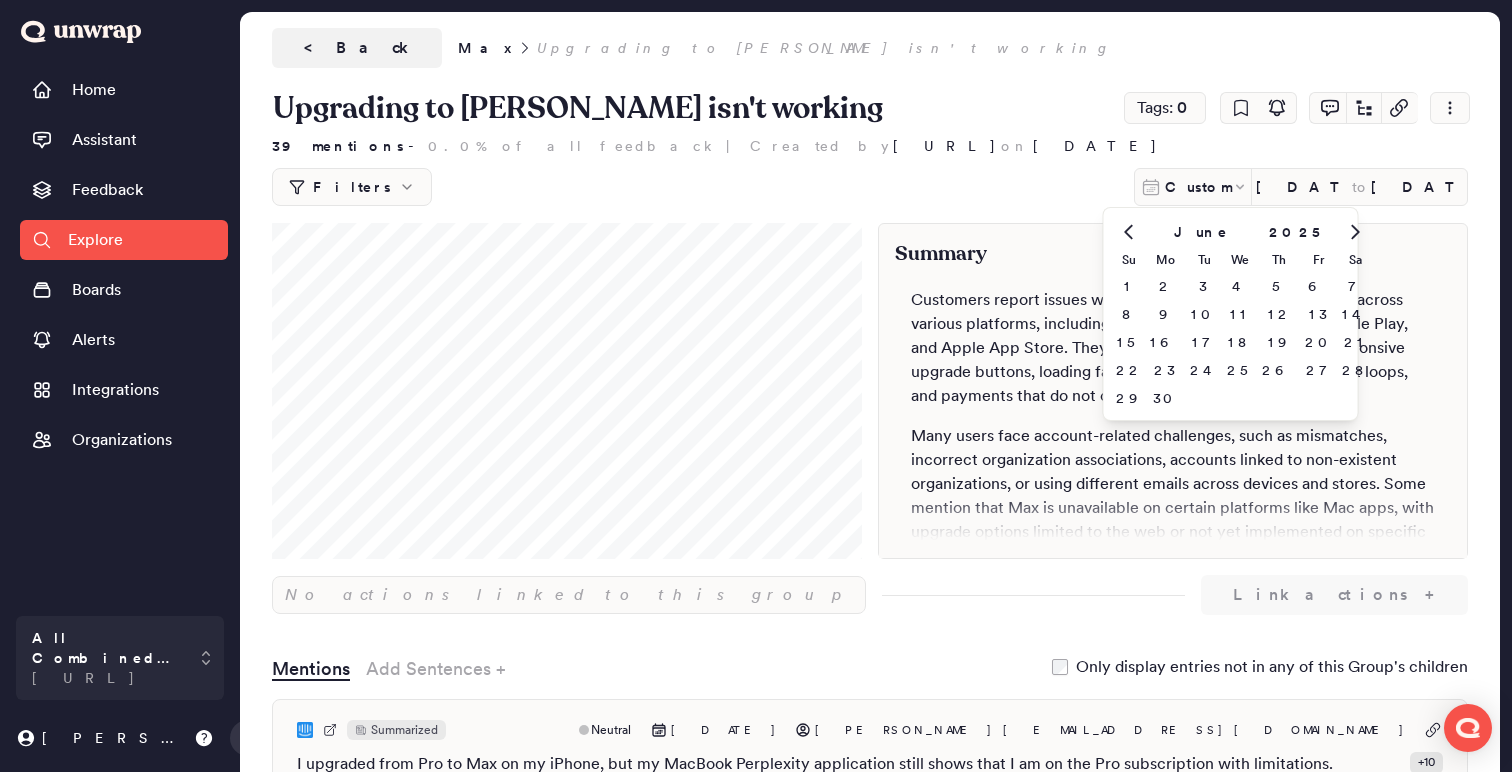 click 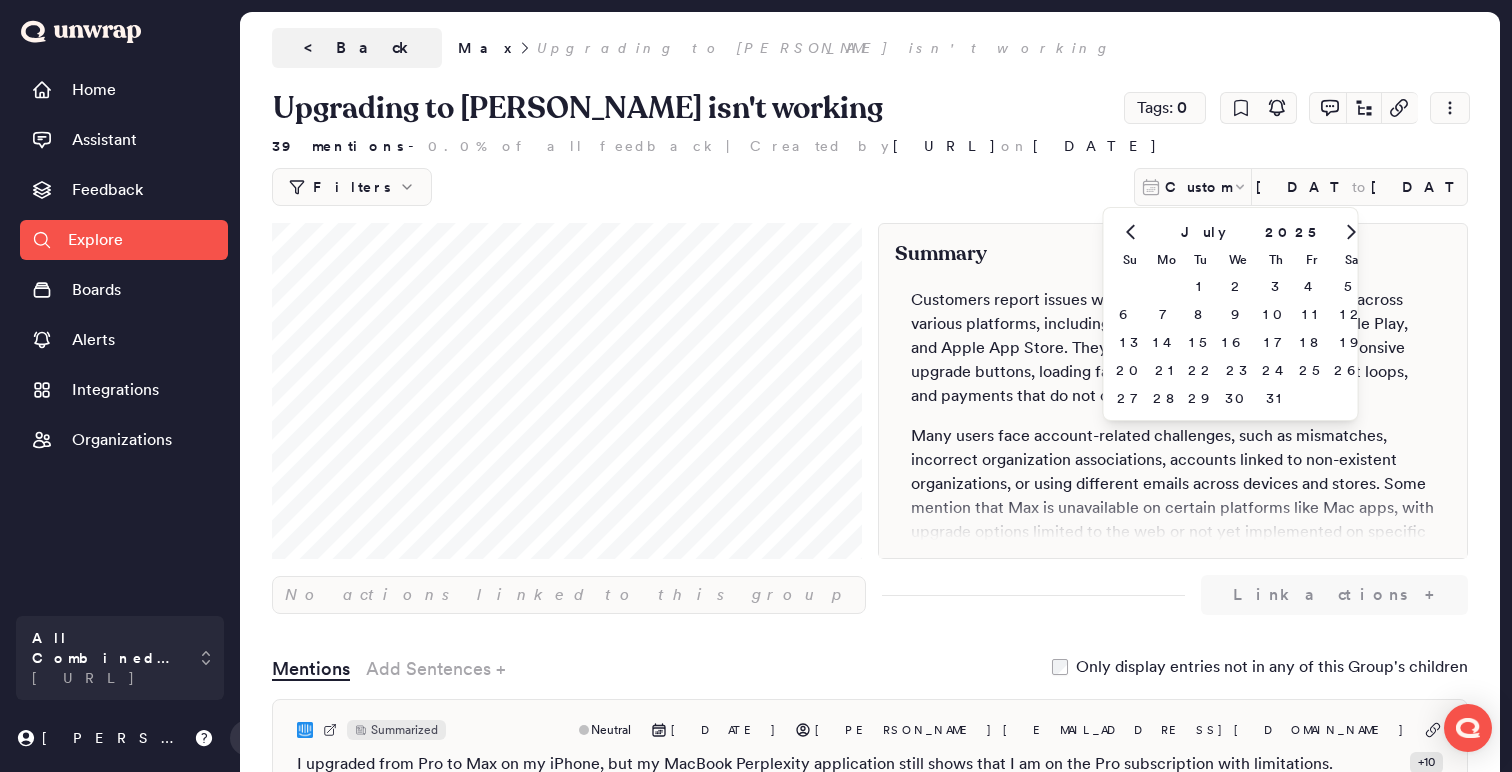 click 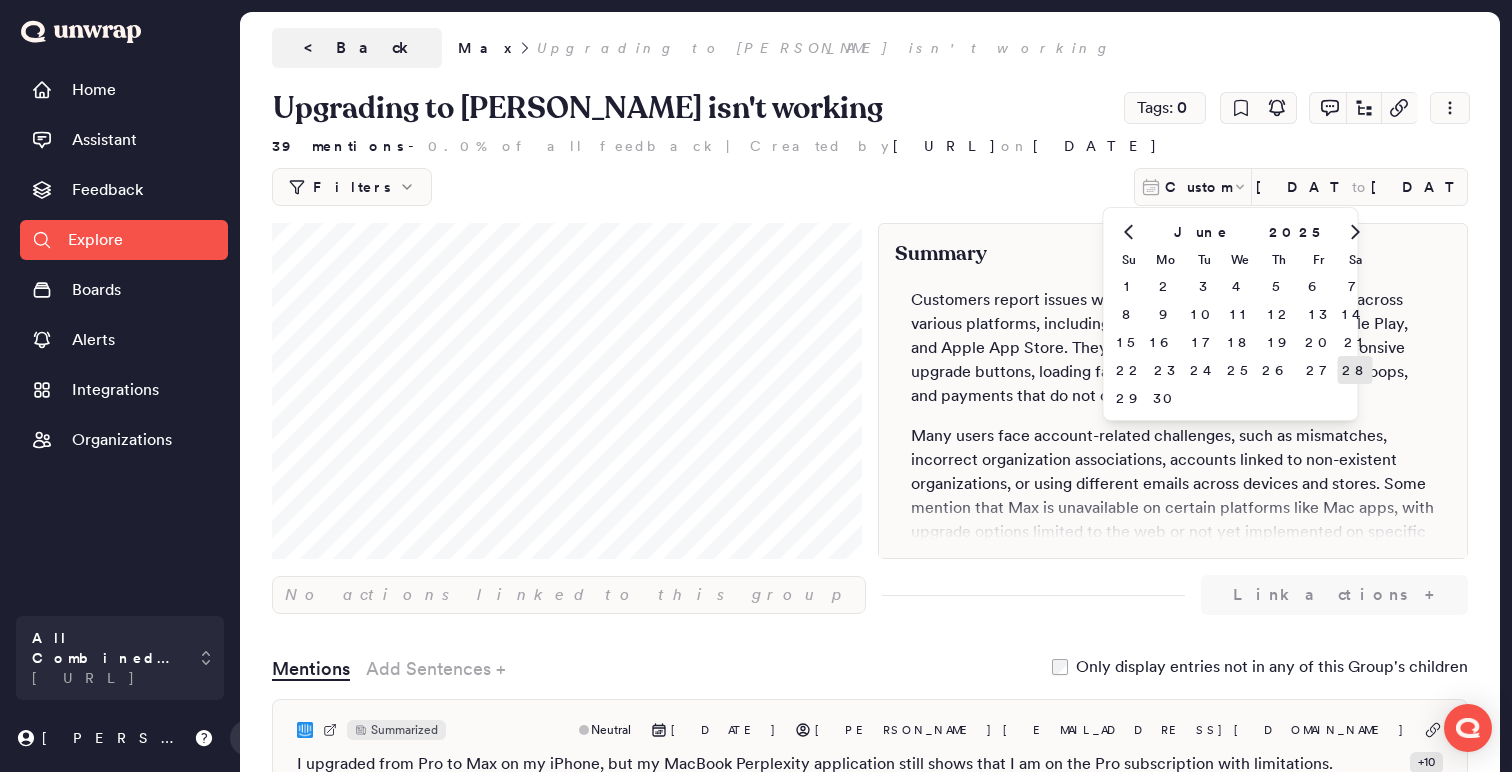 click on "28" at bounding box center (1355, 370) 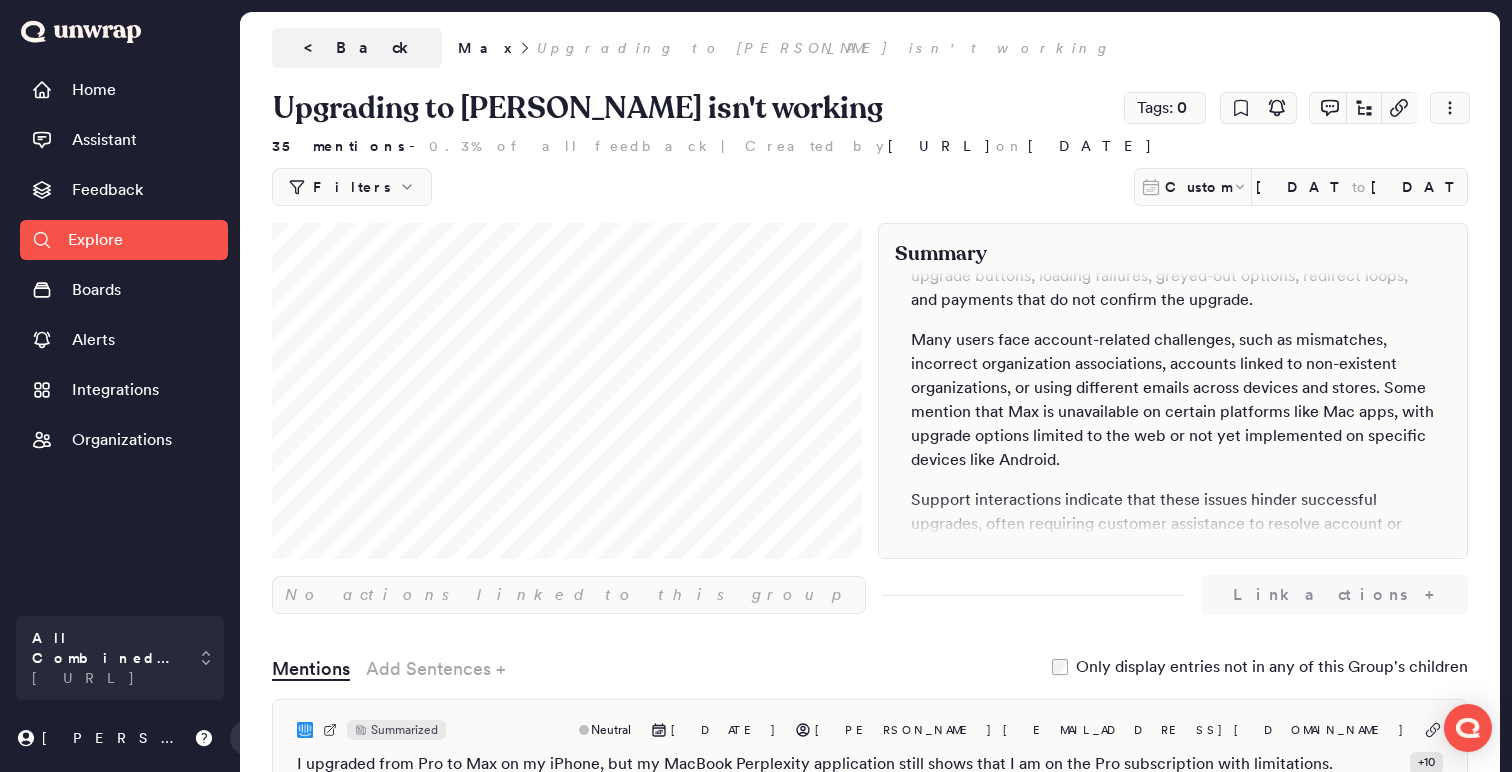 scroll, scrollTop: 178, scrollLeft: 0, axis: vertical 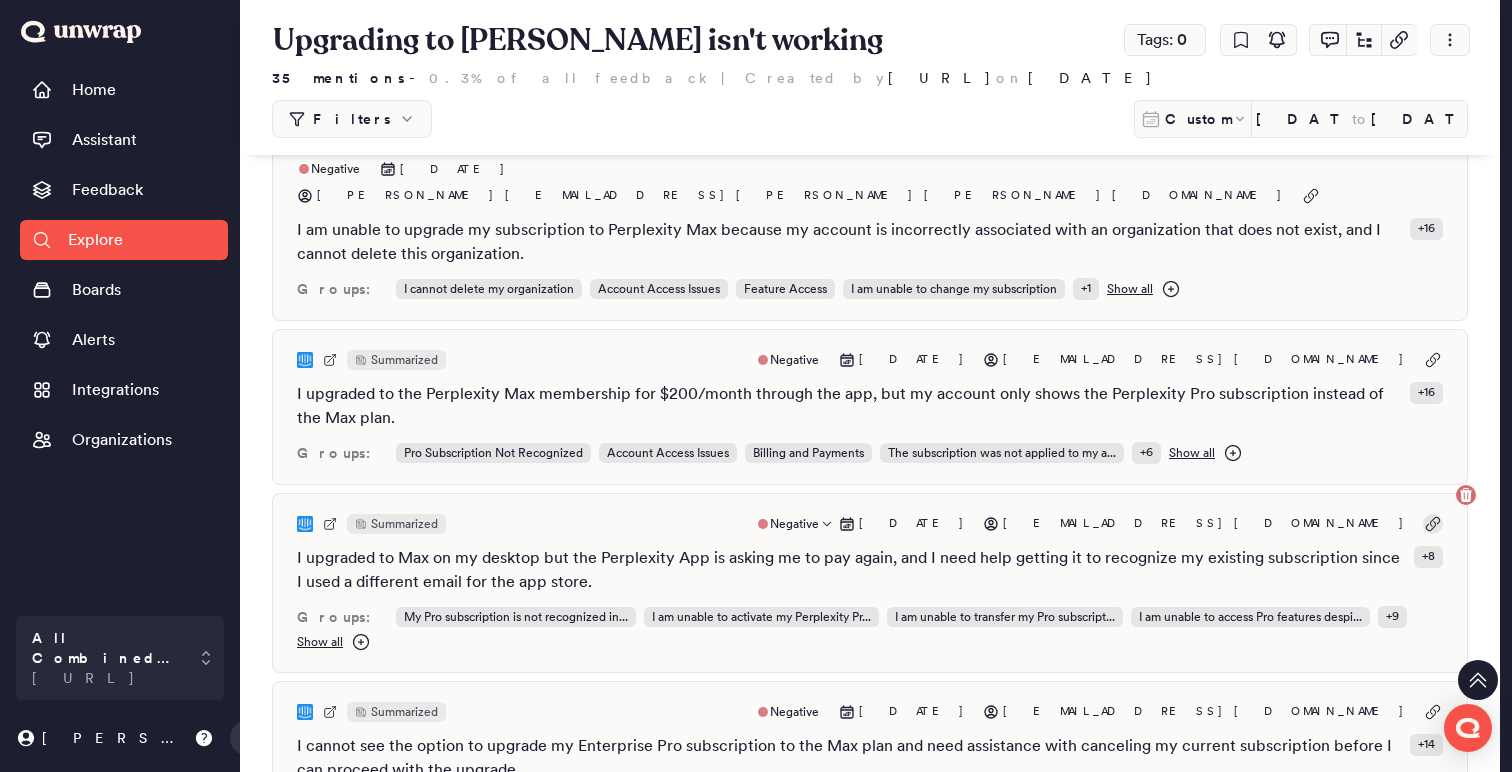 click 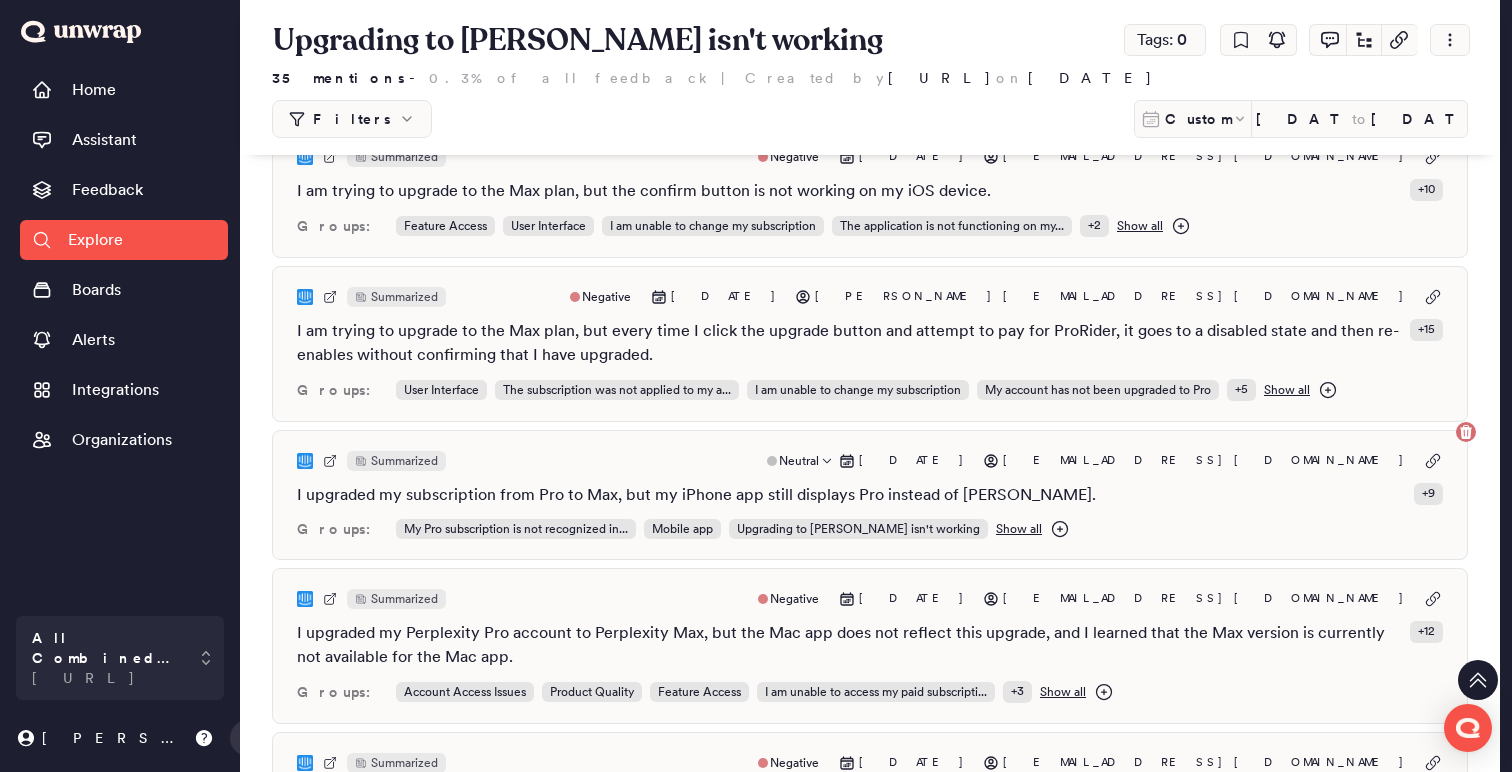scroll, scrollTop: 1878, scrollLeft: 0, axis: vertical 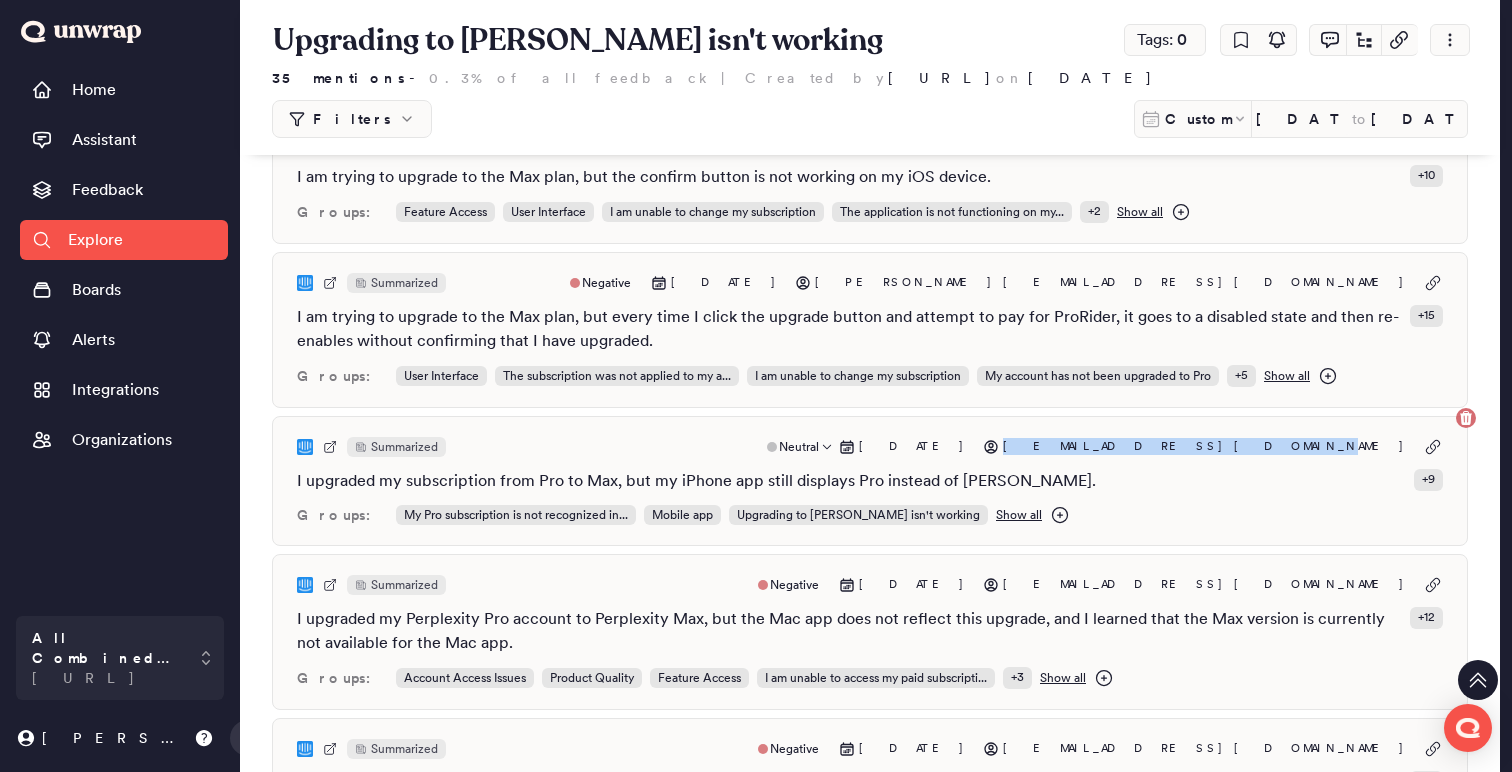 drag, startPoint x: 1416, startPoint y: 396, endPoint x: 1275, endPoint y: 396, distance: 141 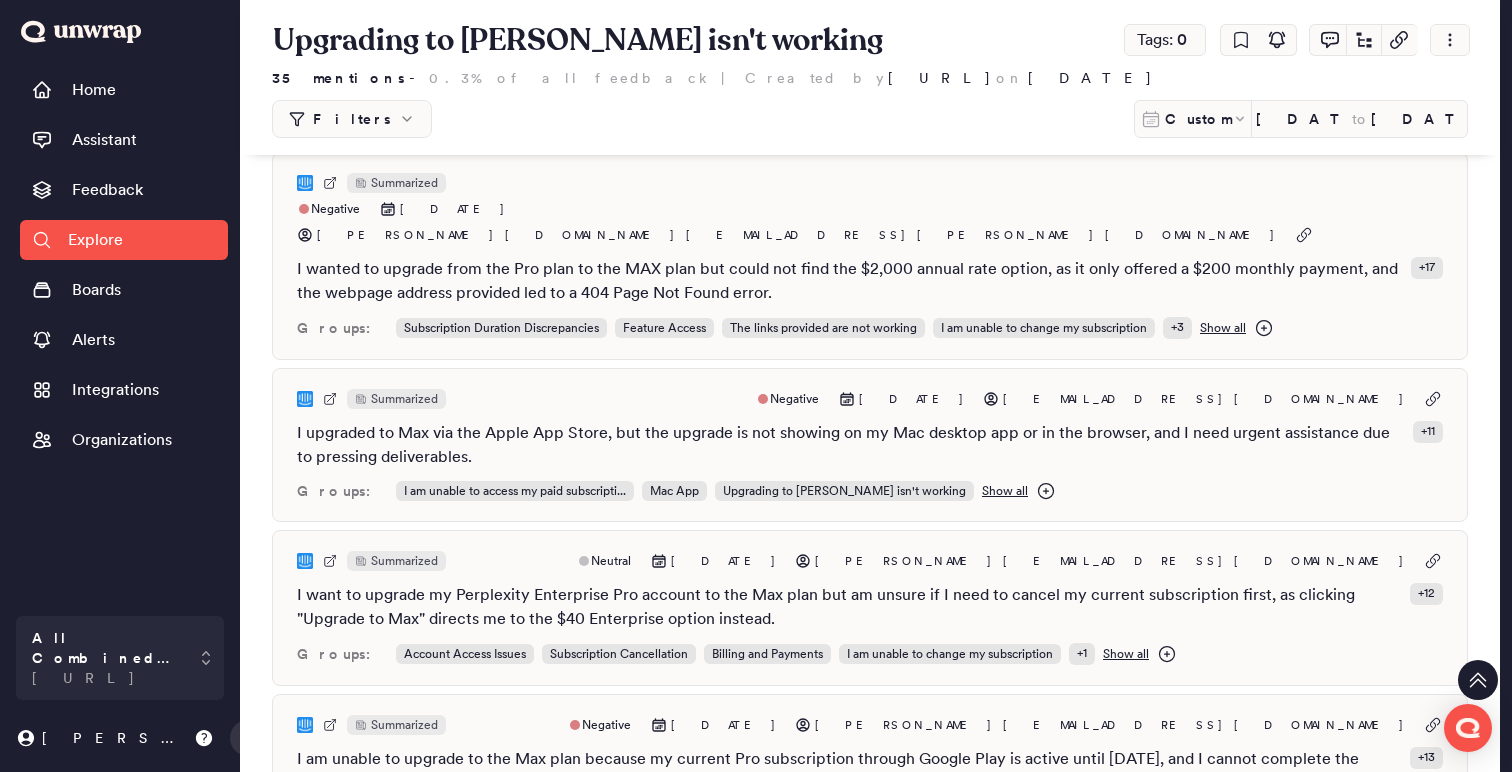 scroll, scrollTop: 3764, scrollLeft: 0, axis: vertical 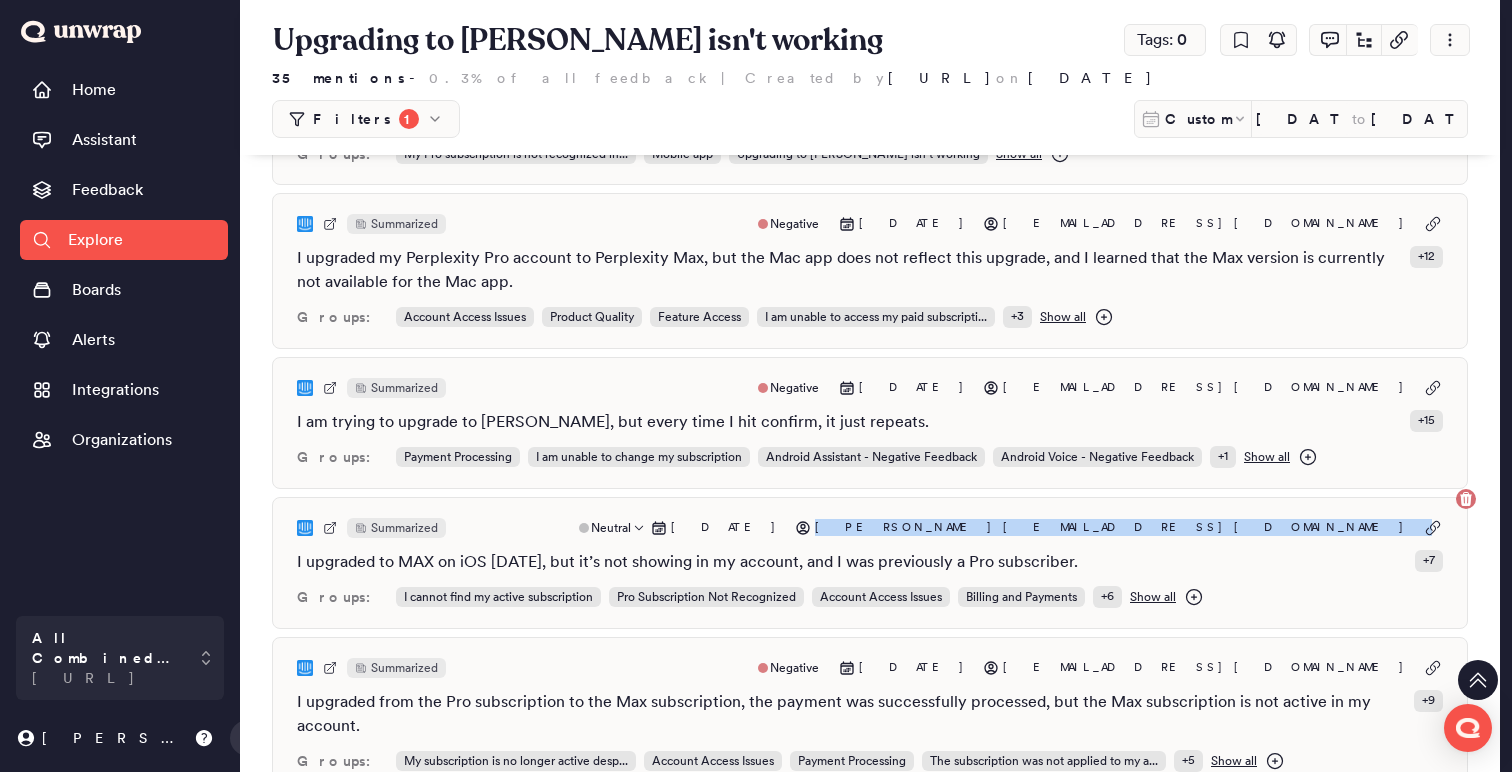 drag, startPoint x: 1420, startPoint y: 477, endPoint x: 1304, endPoint y: 471, distance: 116.15507 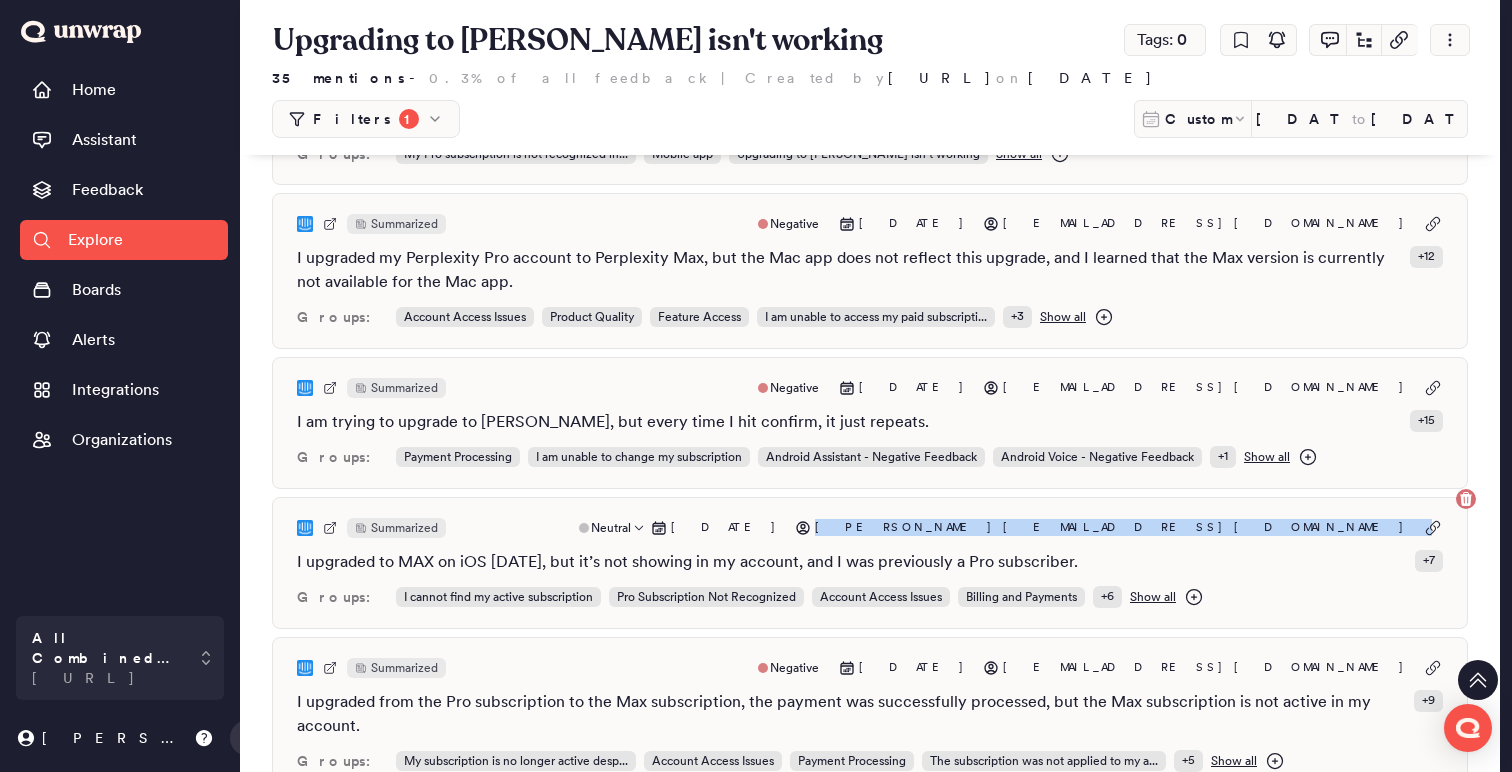 click on "Neutral Jul 4, 2025 scott@matheina.com" at bounding box center [1010, 528] 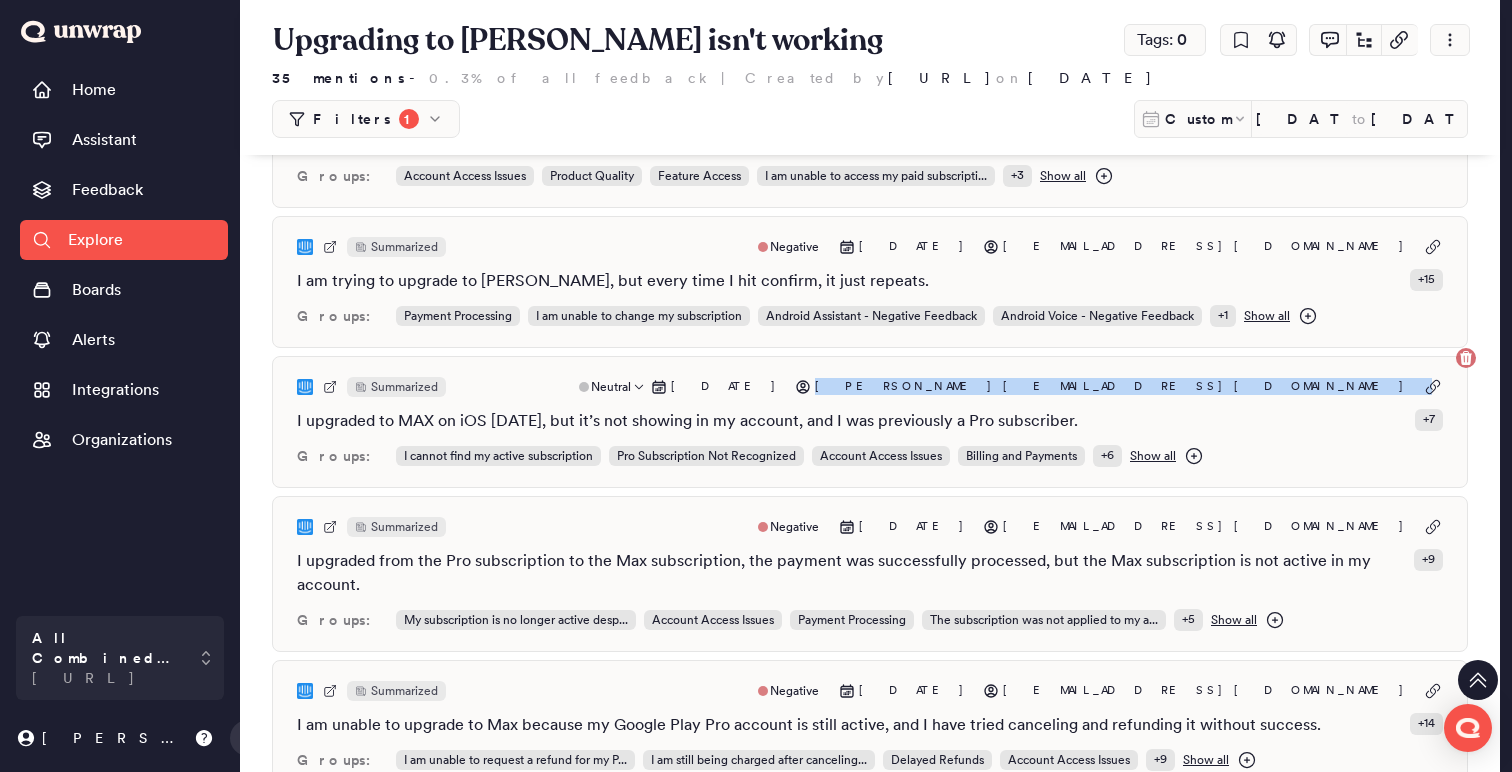 scroll, scrollTop: 2382, scrollLeft: 0, axis: vertical 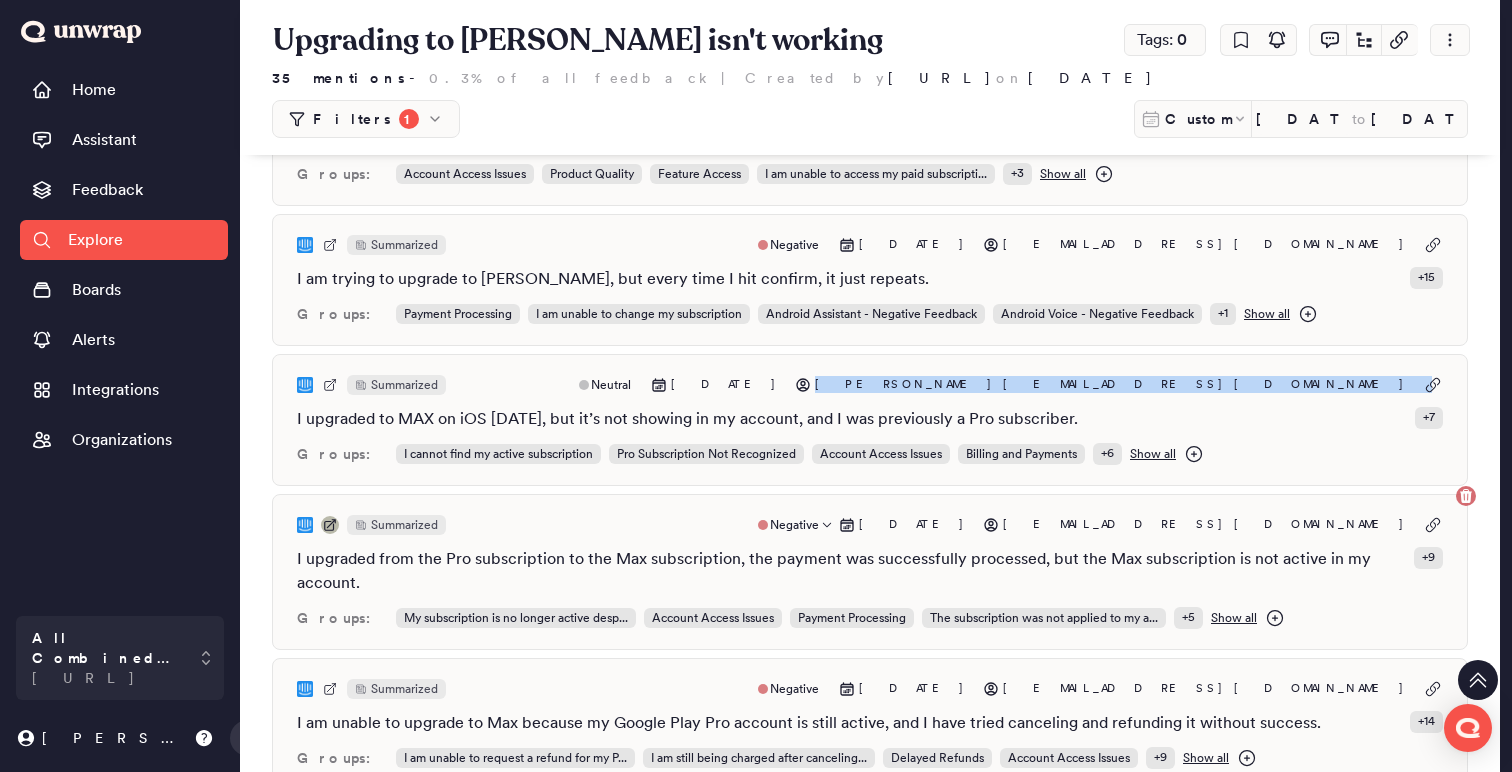click 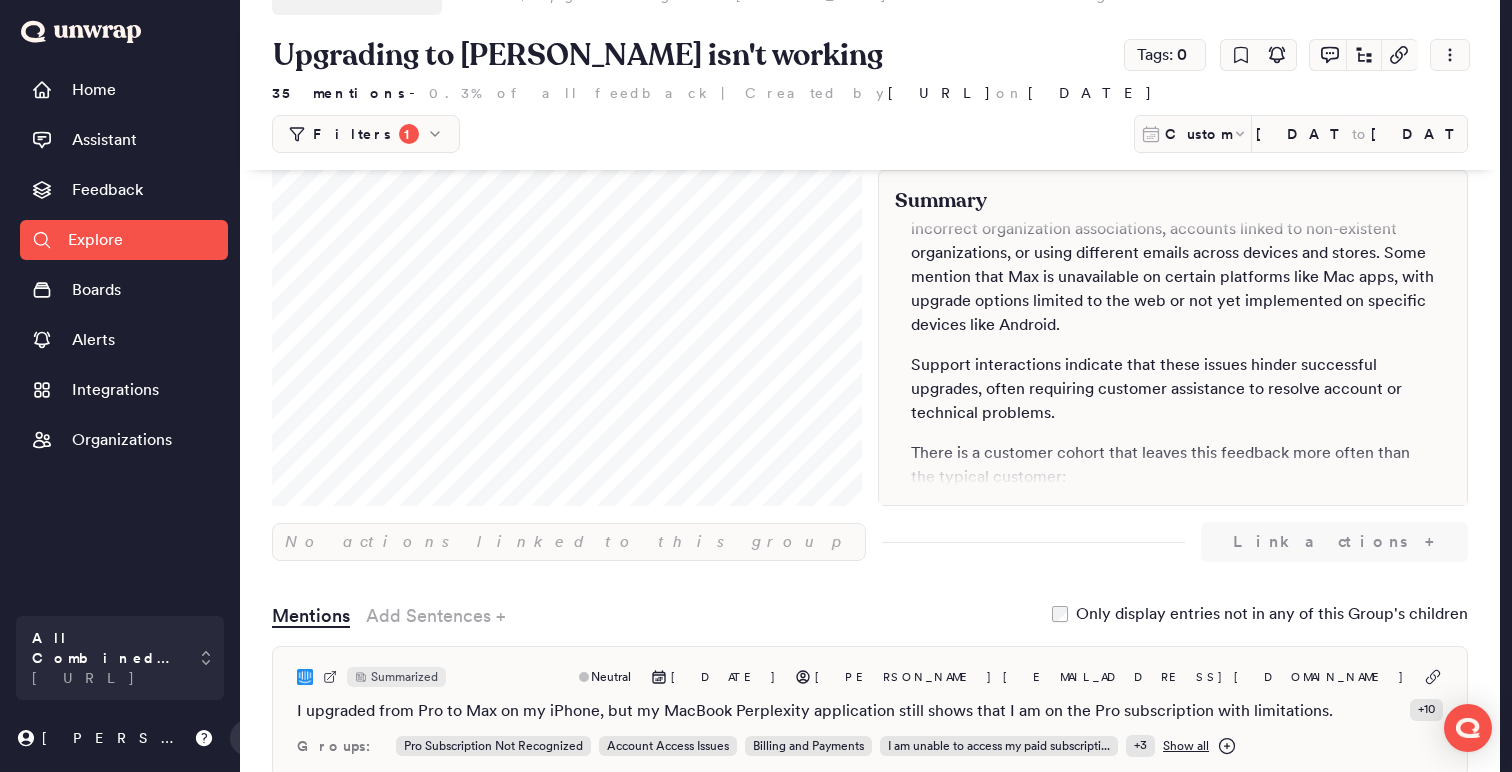 scroll, scrollTop: 0, scrollLeft: 0, axis: both 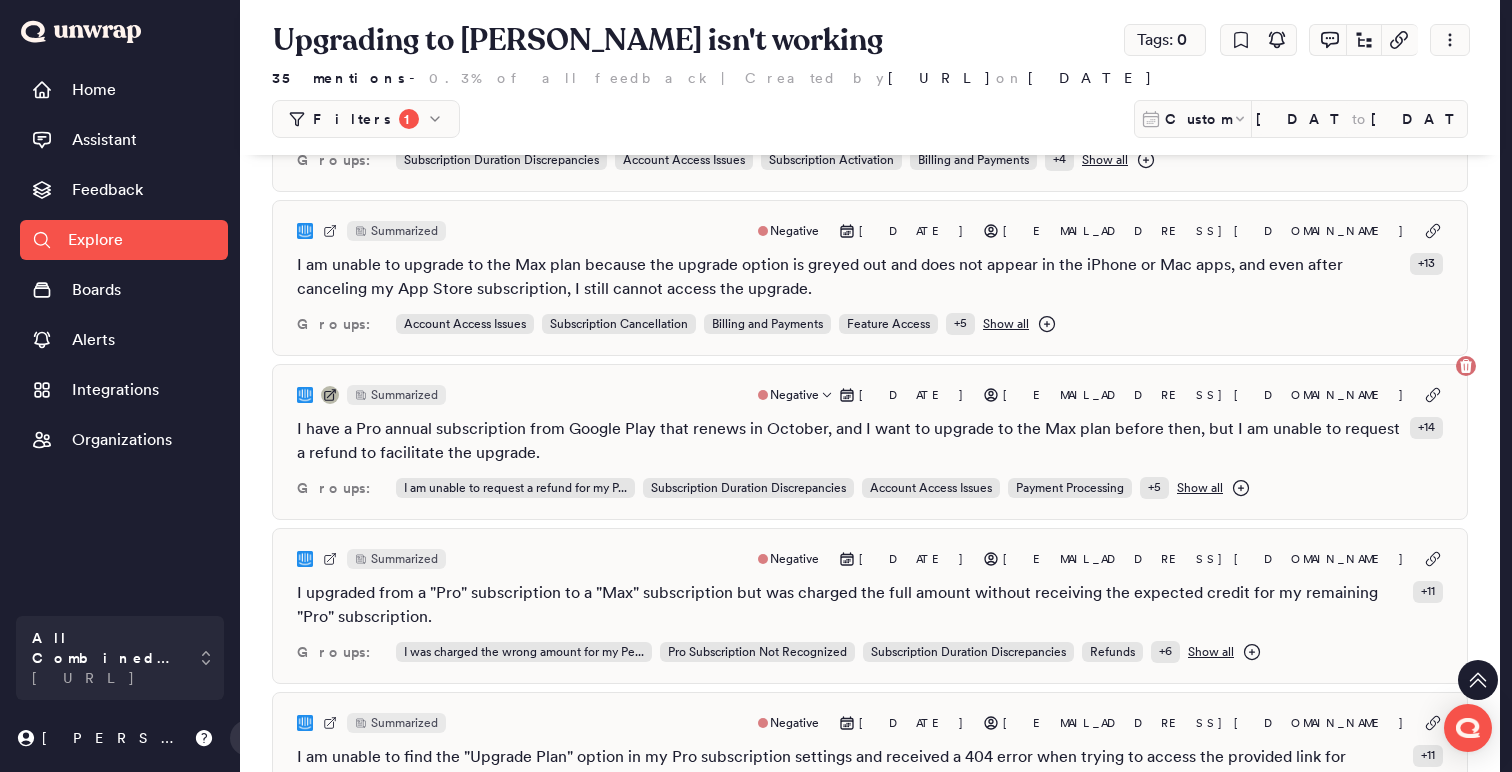 click 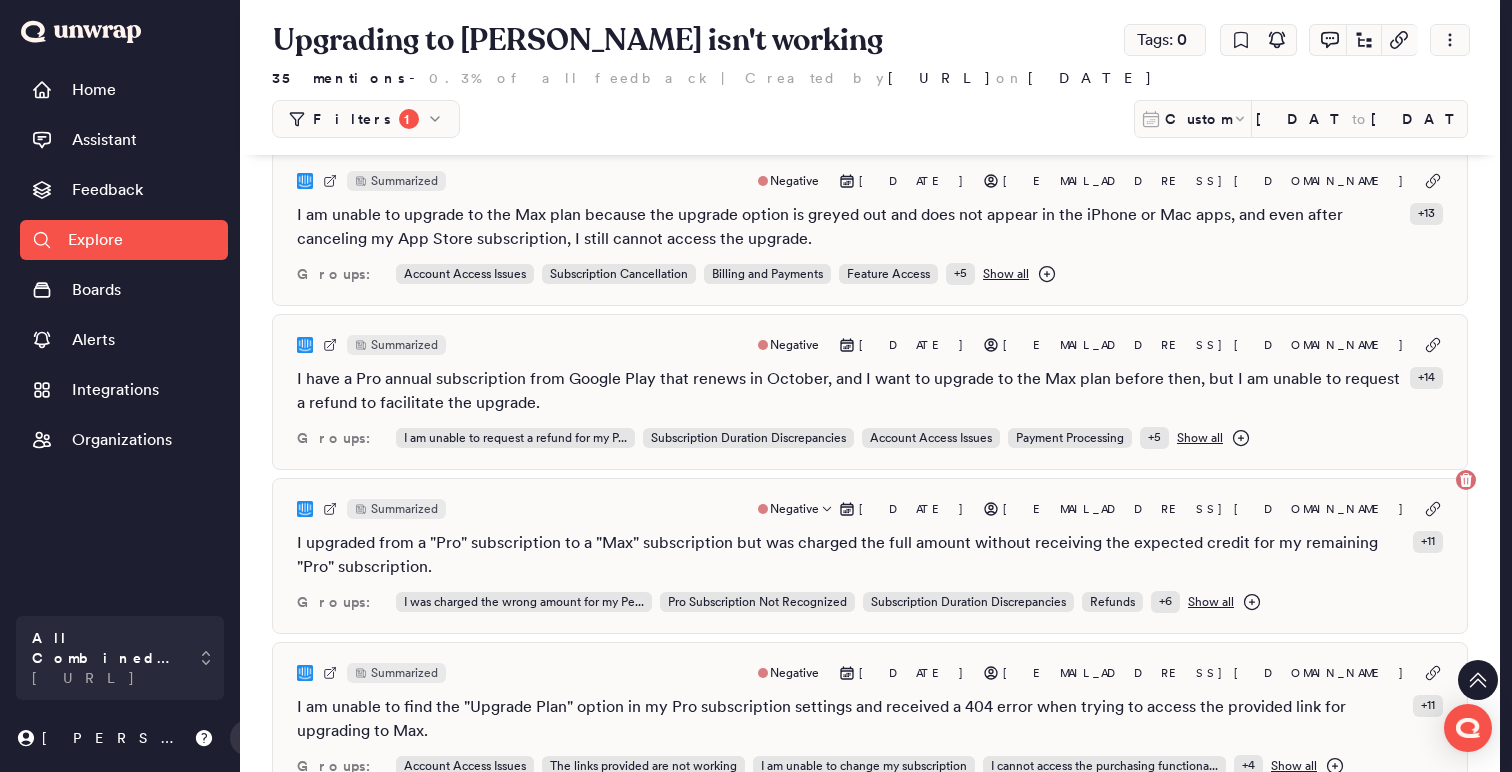 scroll, scrollTop: 4042, scrollLeft: 0, axis: vertical 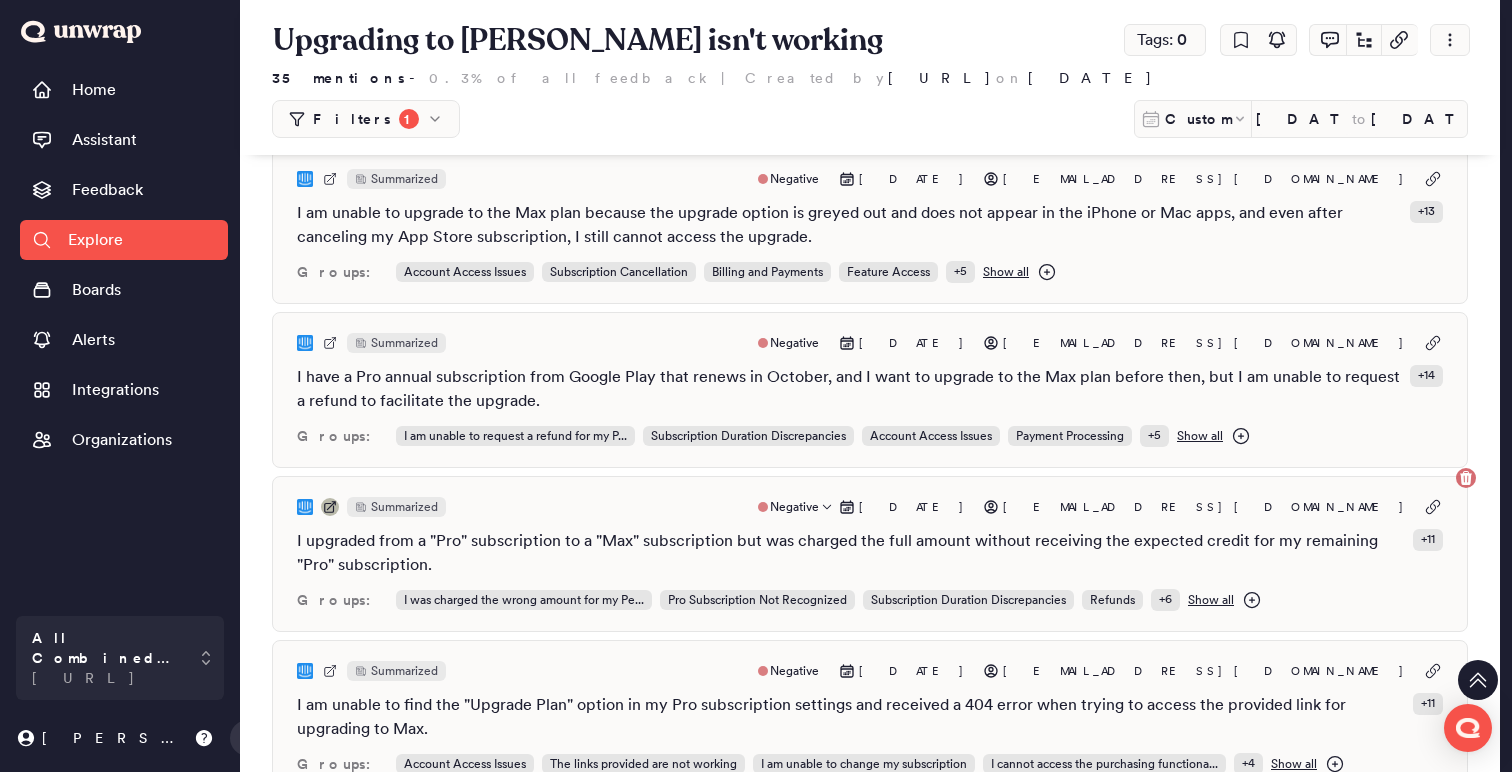 click 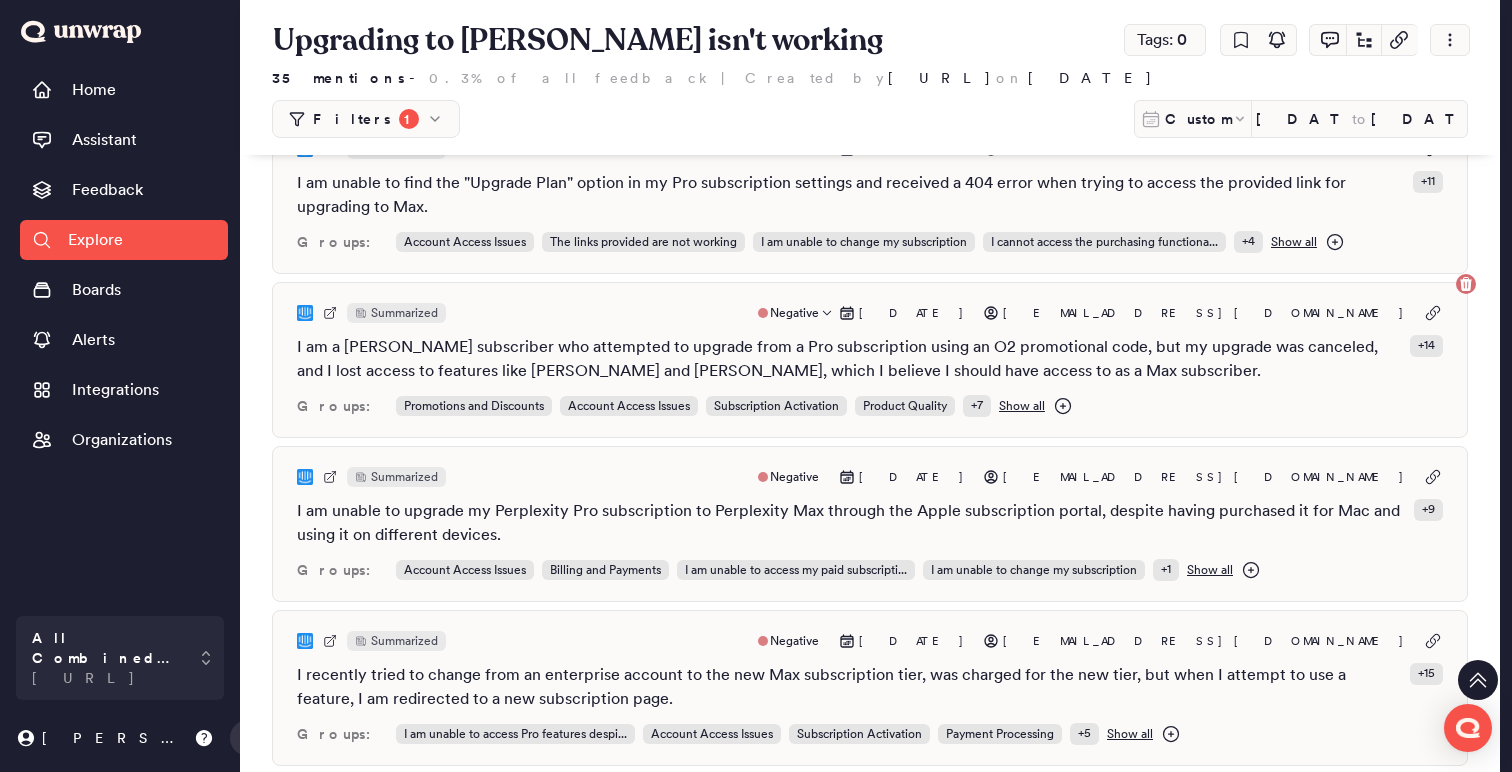 scroll, scrollTop: 4575, scrollLeft: 0, axis: vertical 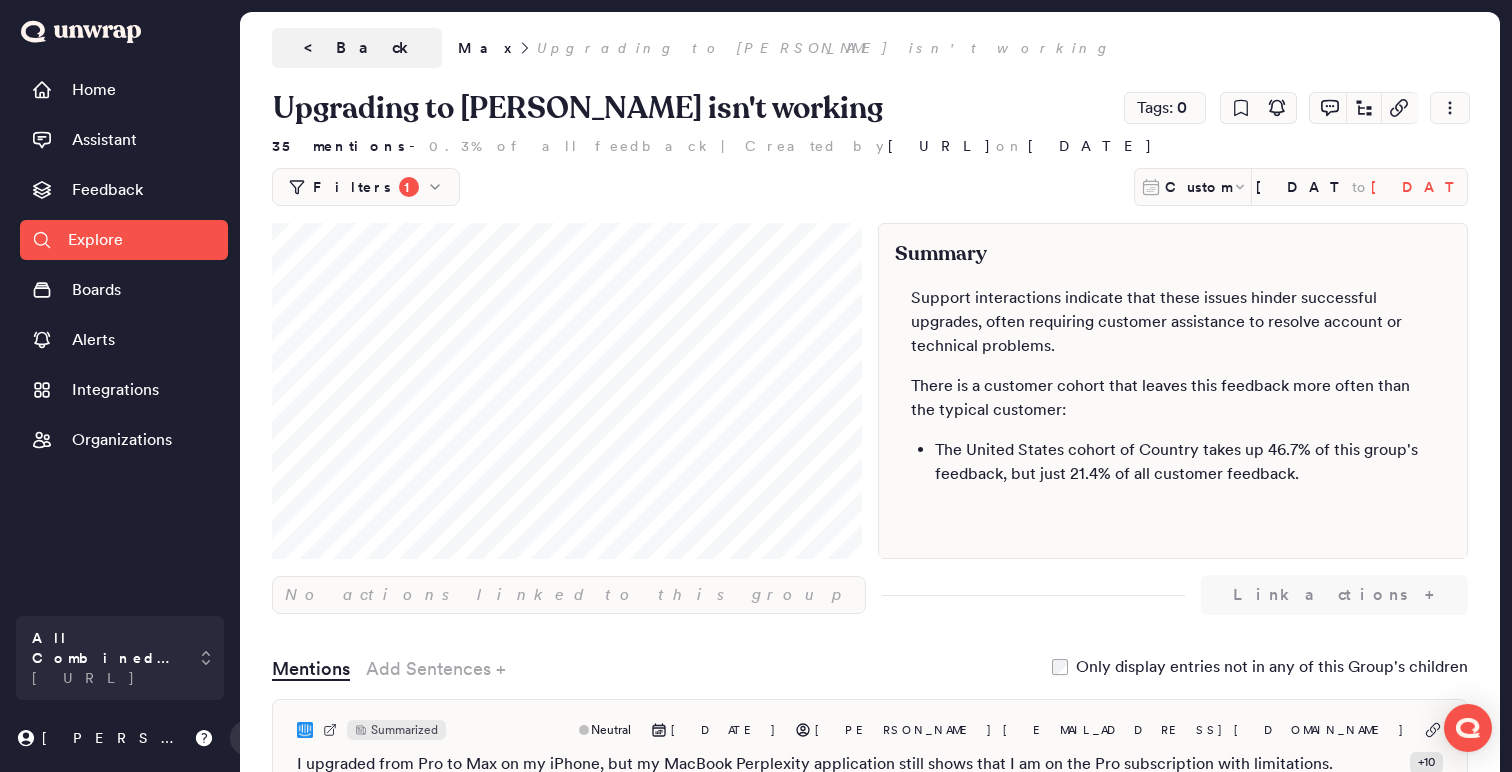 click on "[DATE]" at bounding box center (1419, 187) 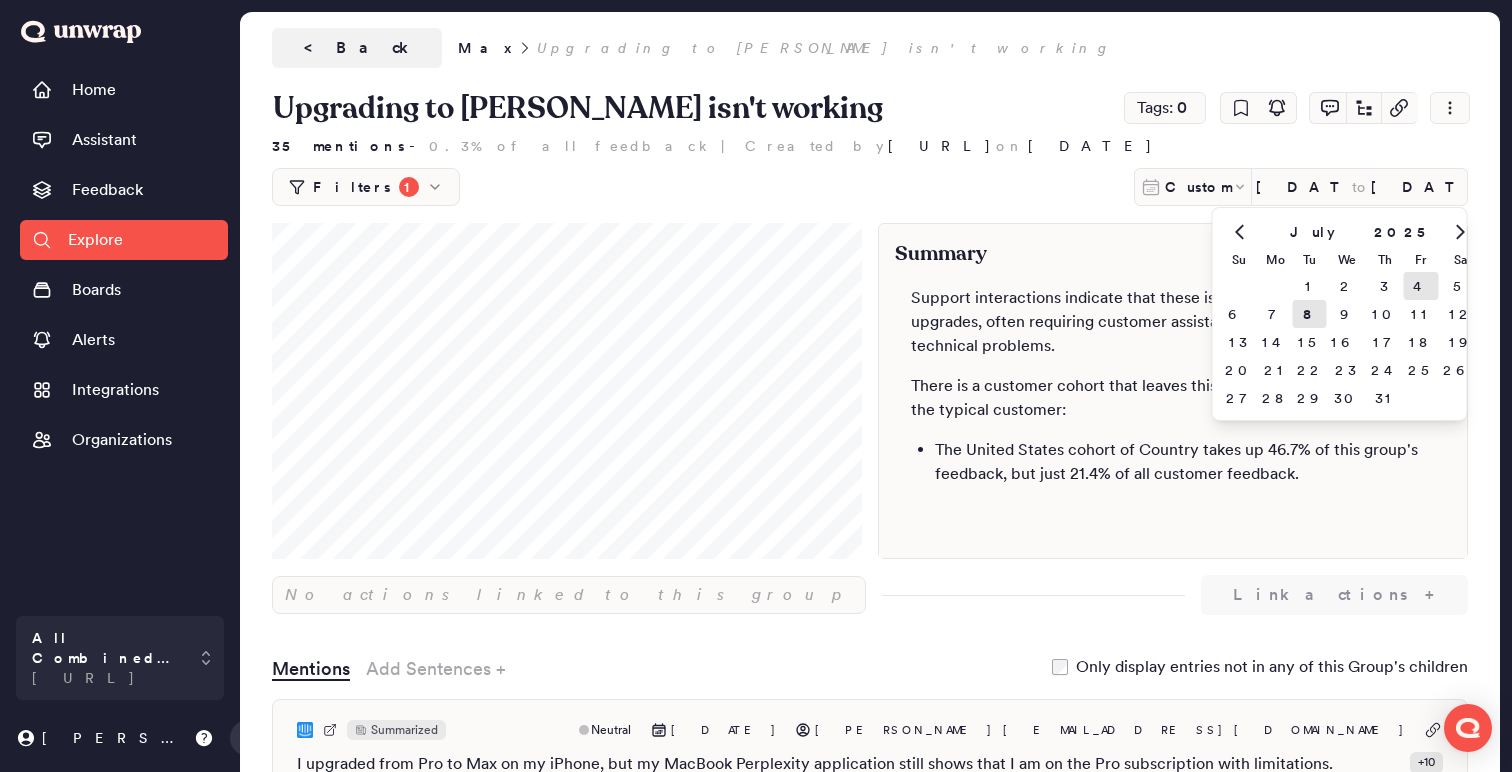 click on "4" at bounding box center [1421, 286] 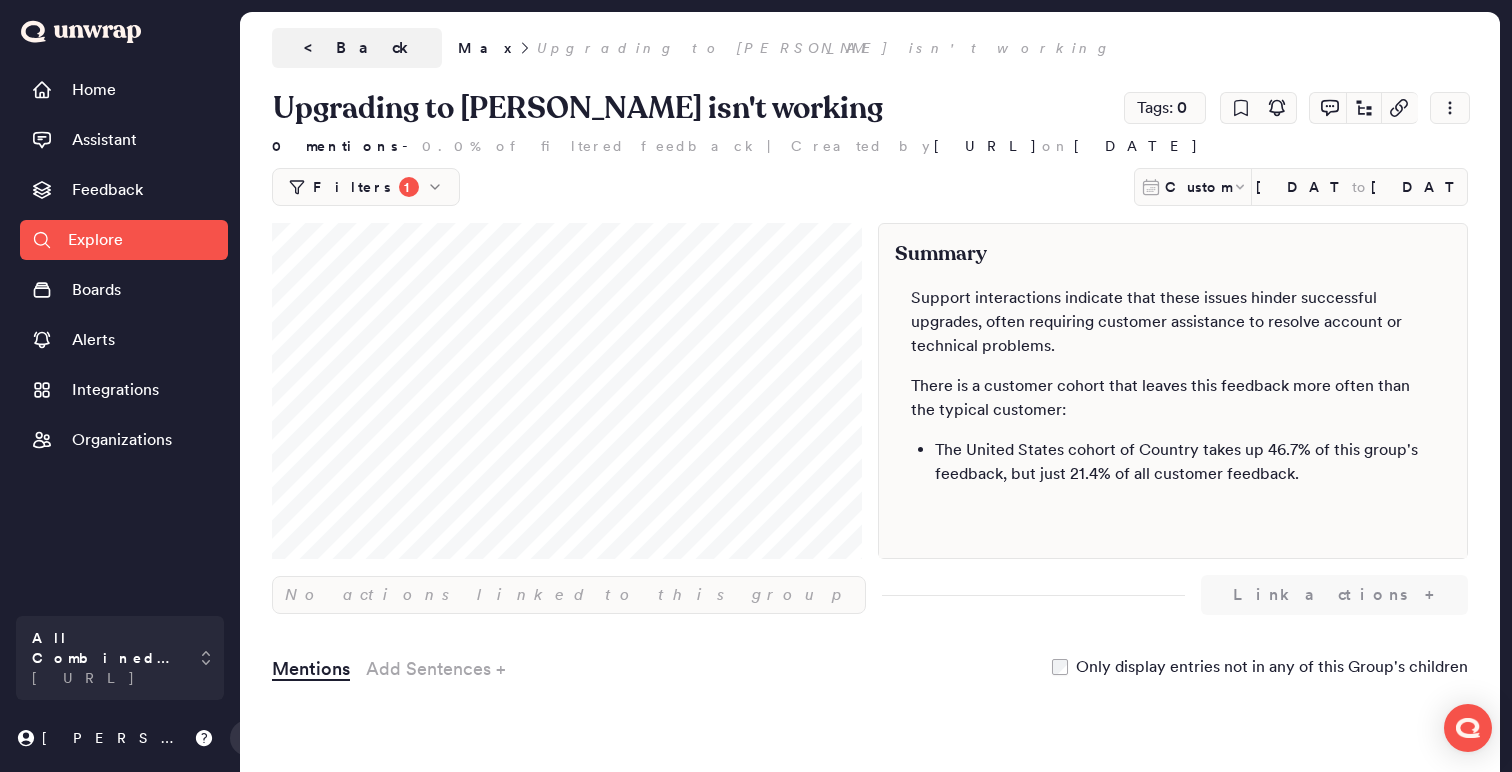 scroll, scrollTop: 0, scrollLeft: 0, axis: both 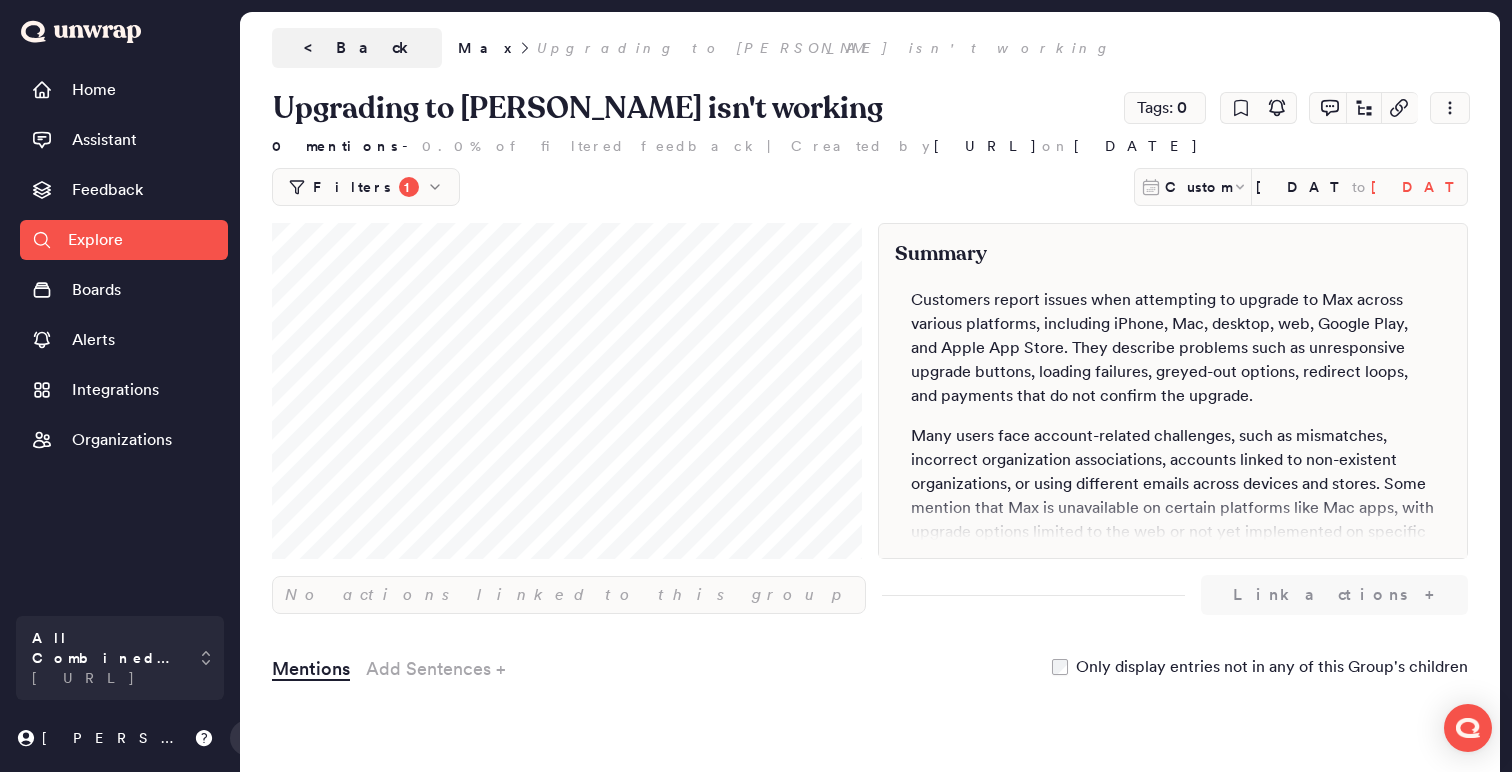 click on "[DATE]" at bounding box center (1419, 187) 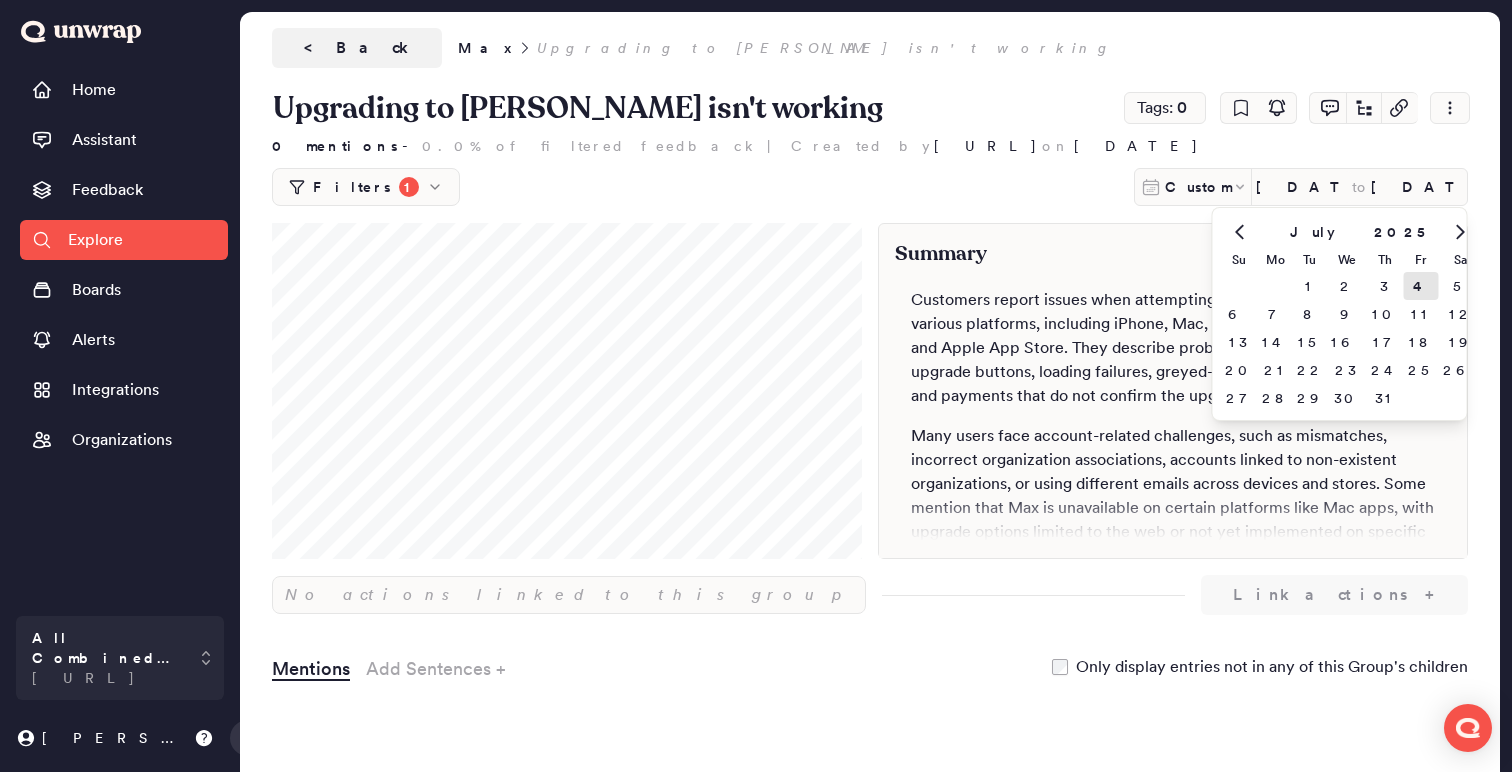 click on "5" at bounding box center (1460, 286) 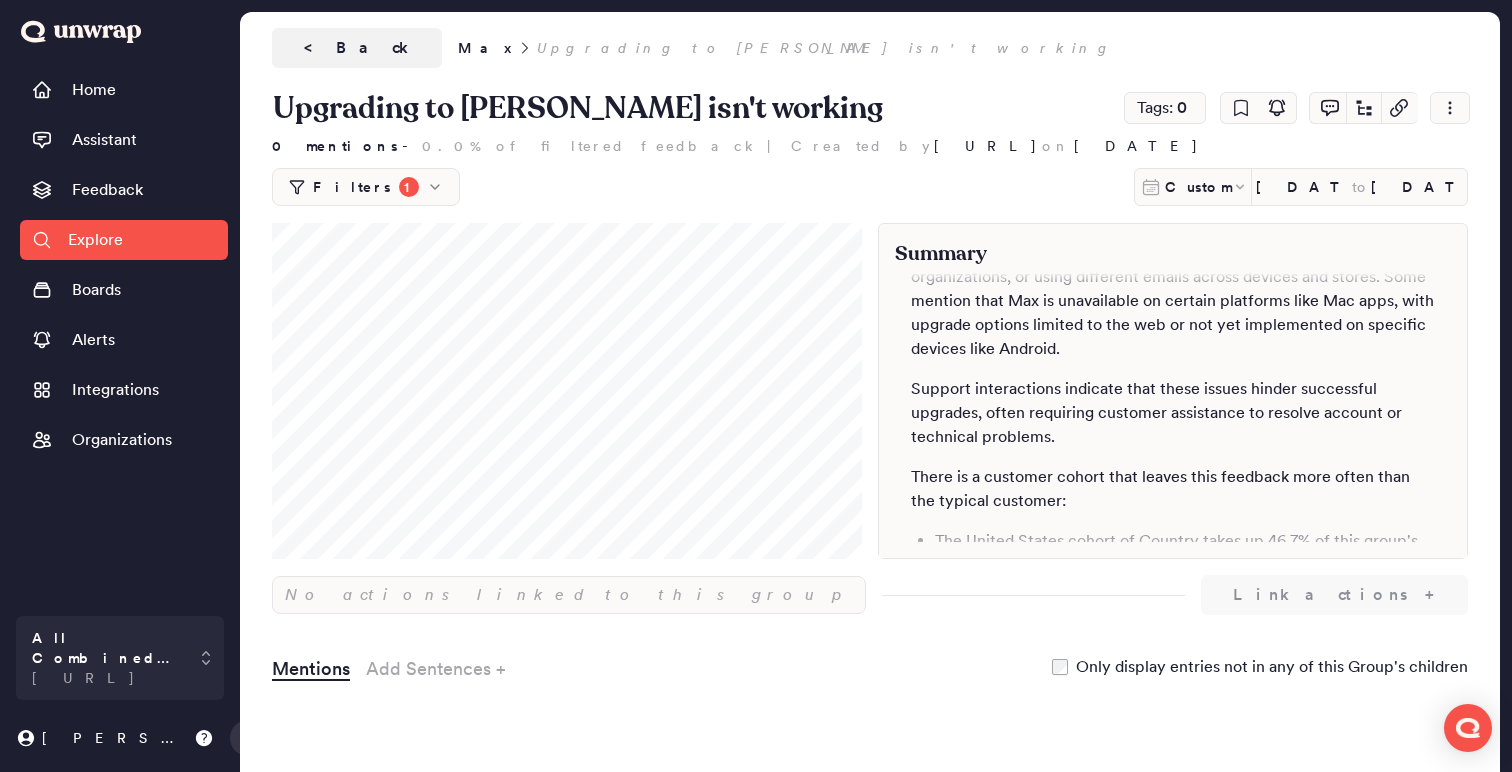 scroll, scrollTop: 298, scrollLeft: 0, axis: vertical 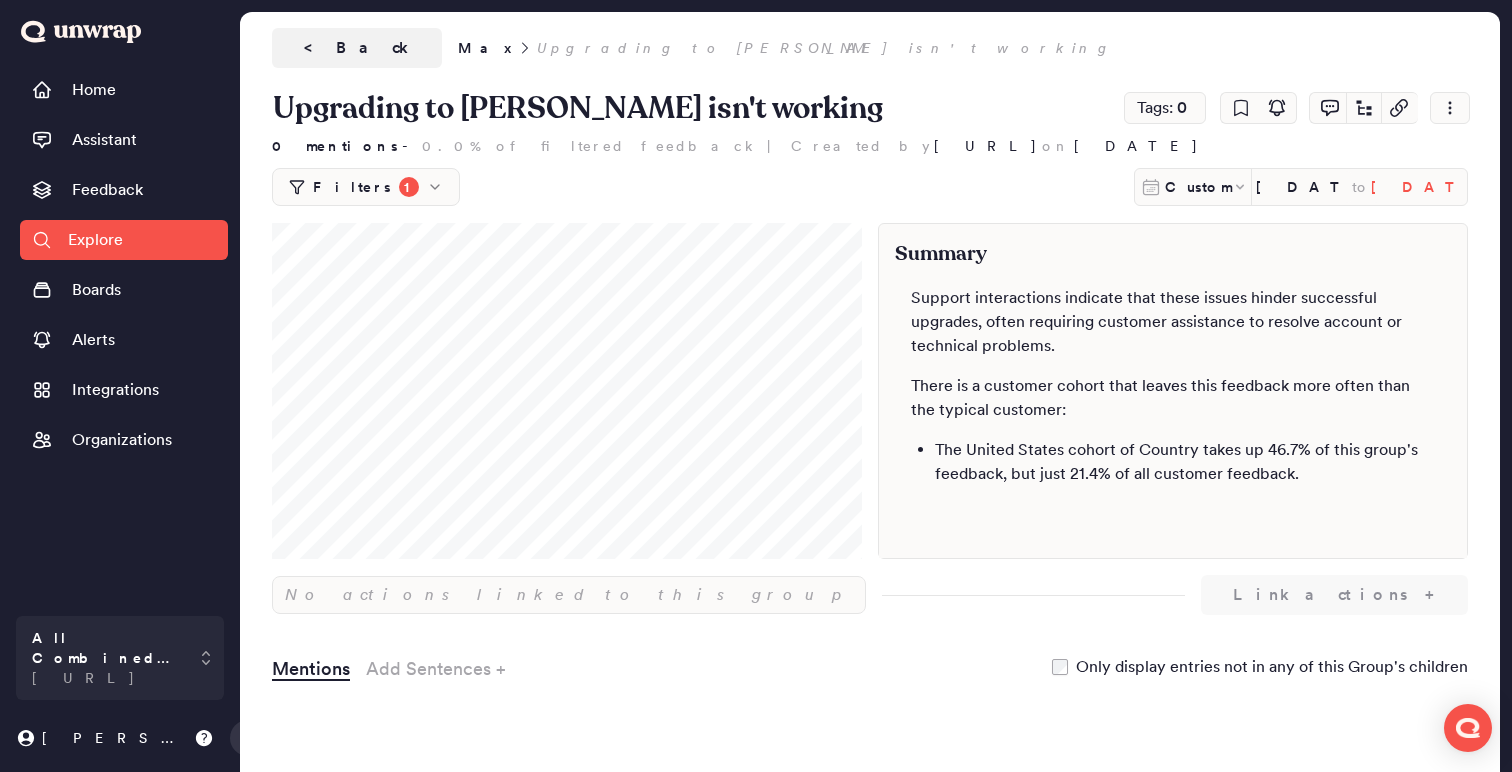 click on "Jul 5, 2025" at bounding box center (1419, 187) 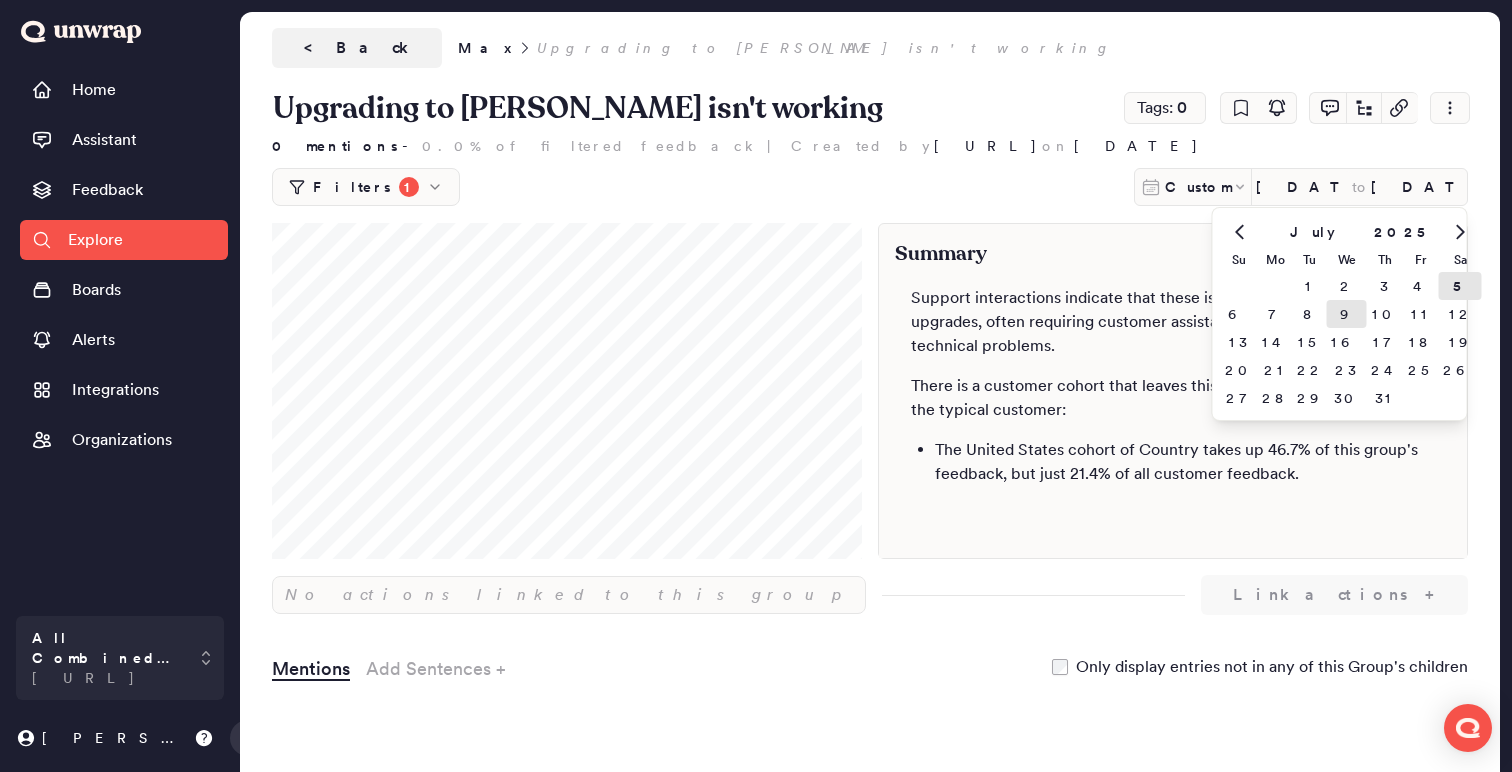 click on "9" at bounding box center (1347, 314) 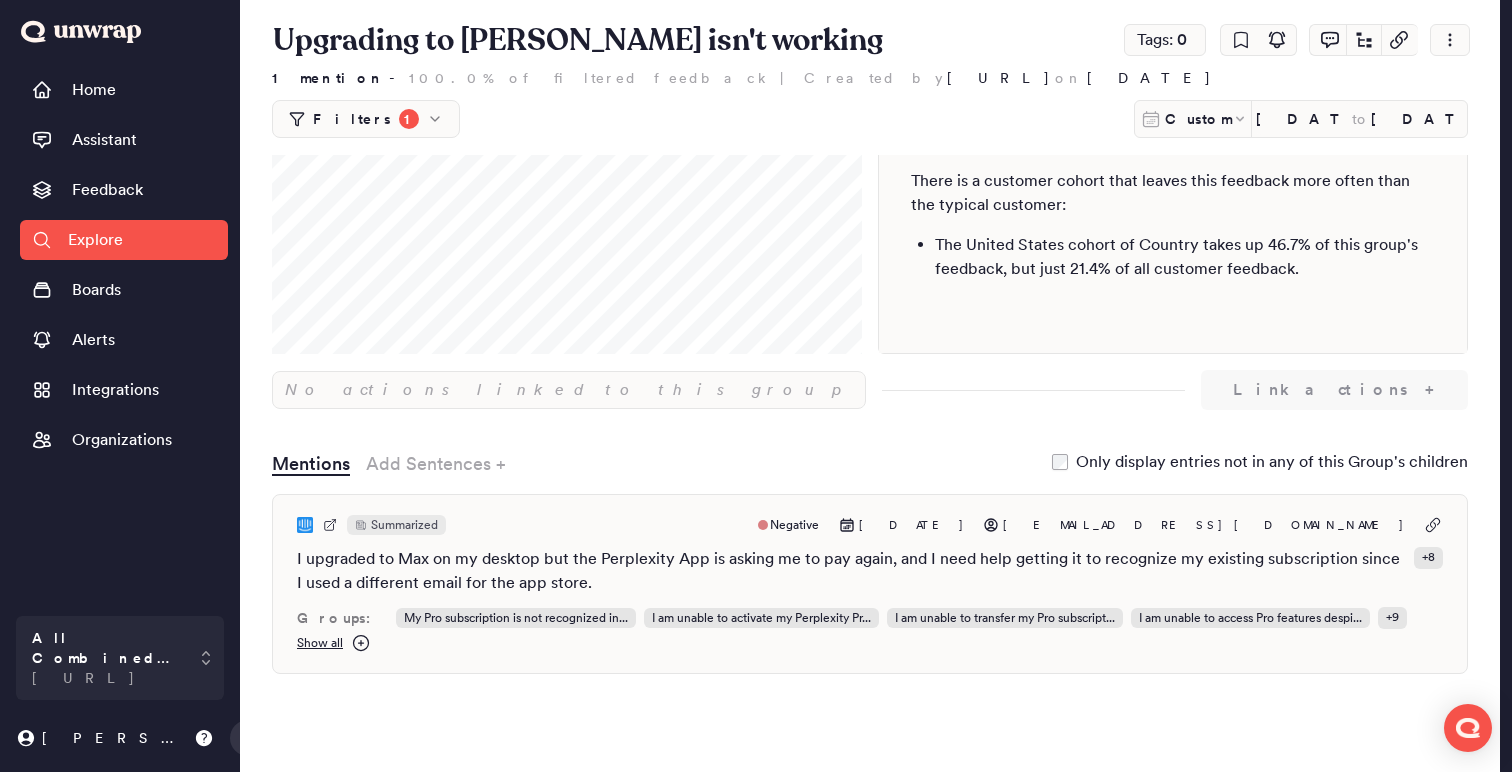 scroll, scrollTop: 0, scrollLeft: 0, axis: both 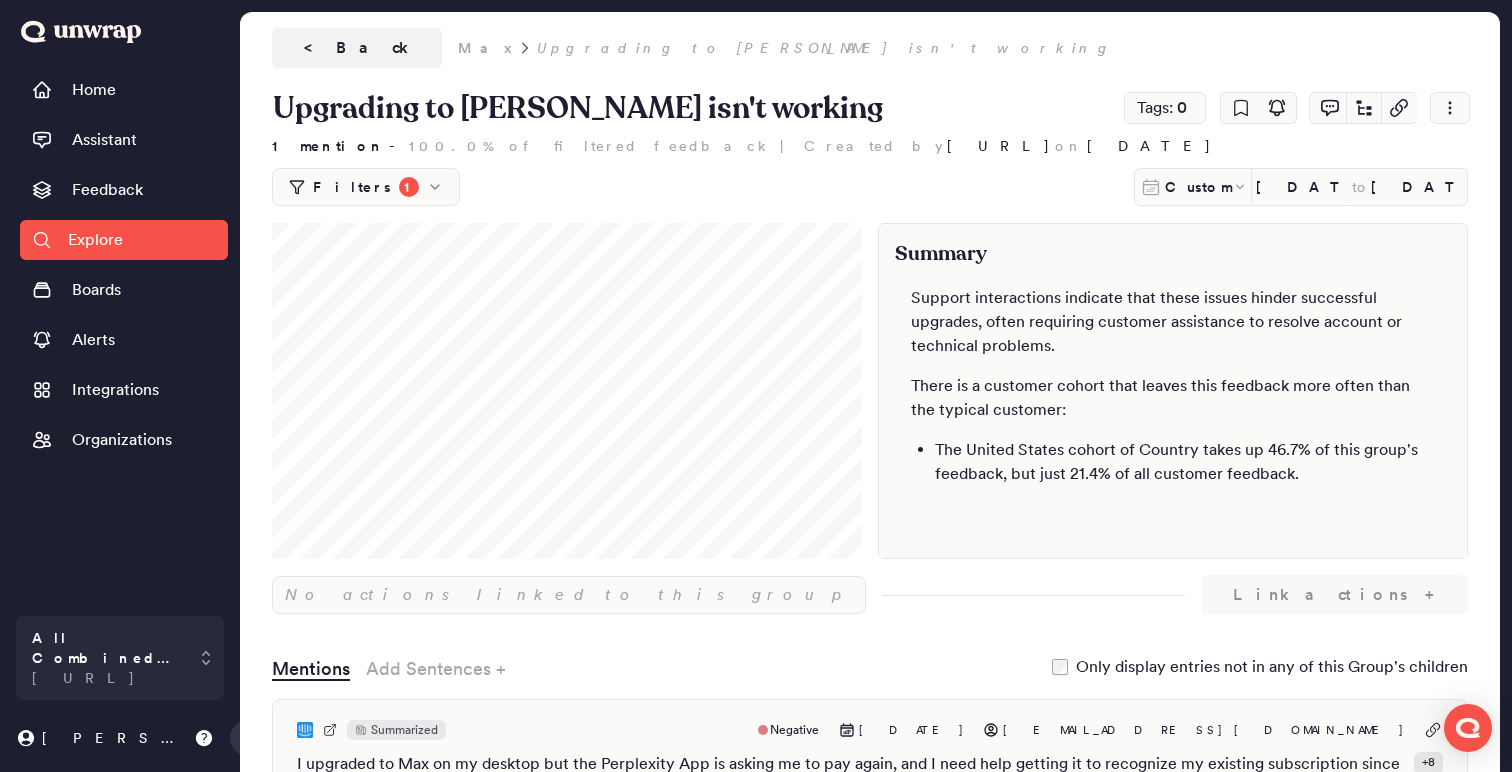 click on "Max" at bounding box center [485, 48] 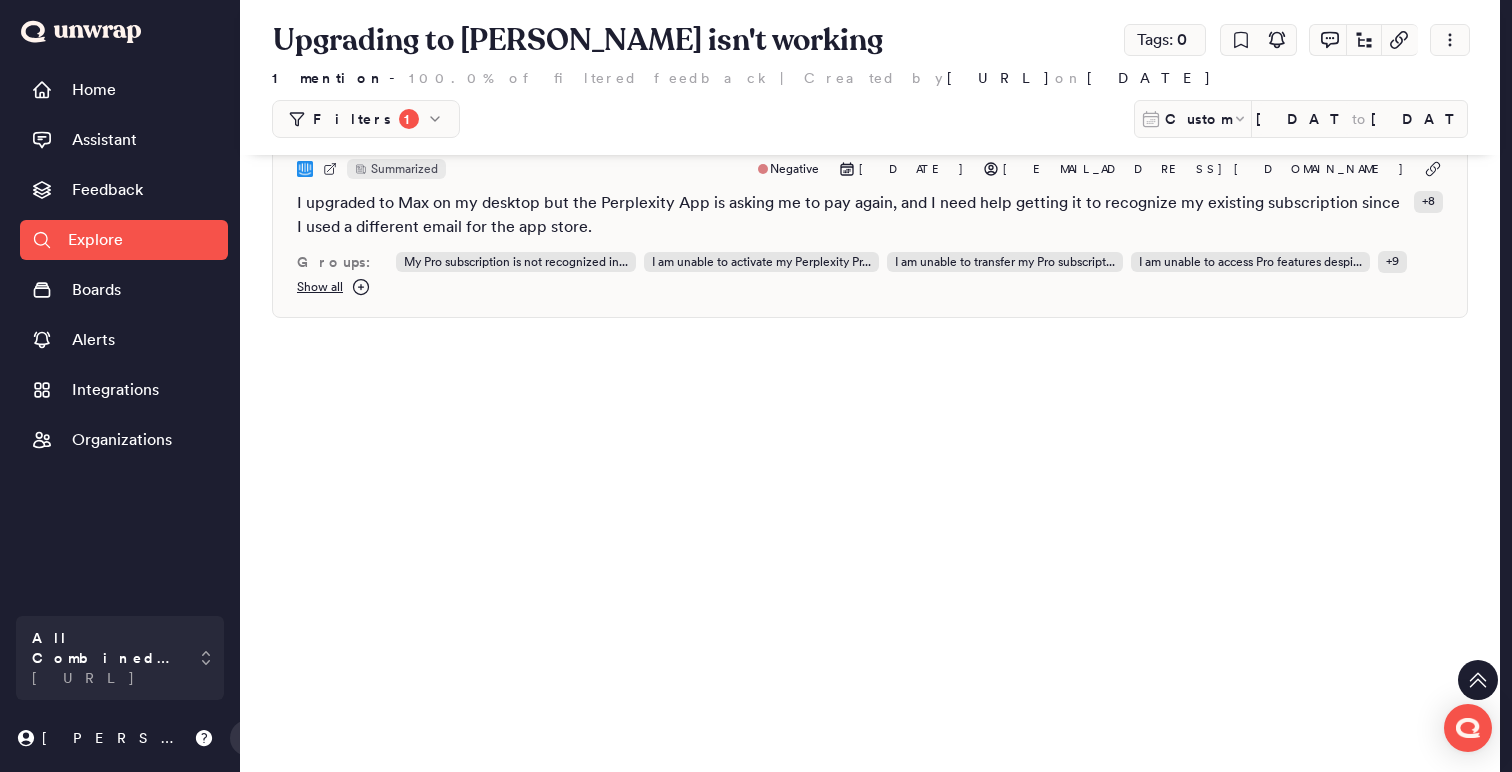 scroll, scrollTop: 675, scrollLeft: 0, axis: vertical 